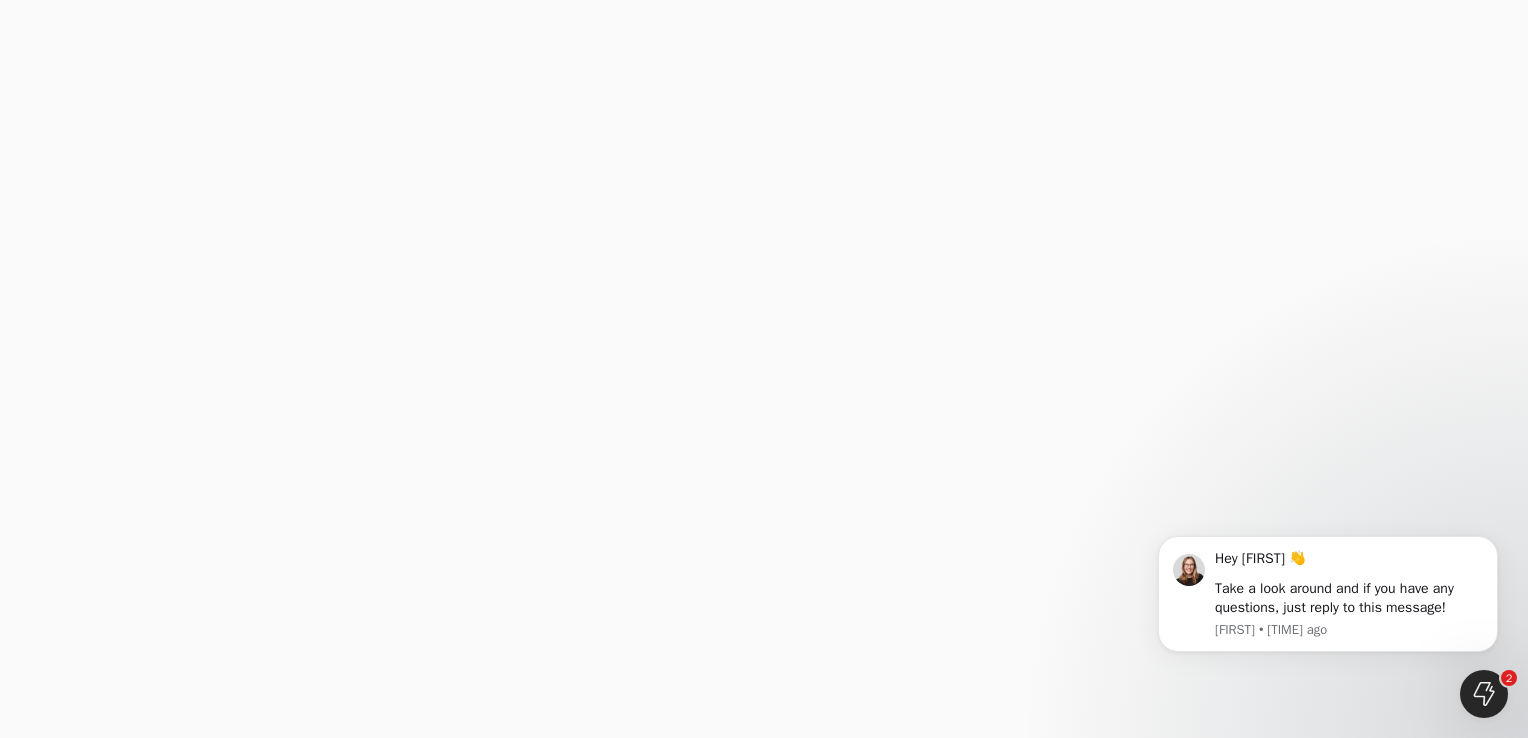 scroll, scrollTop: 0, scrollLeft: 0, axis: both 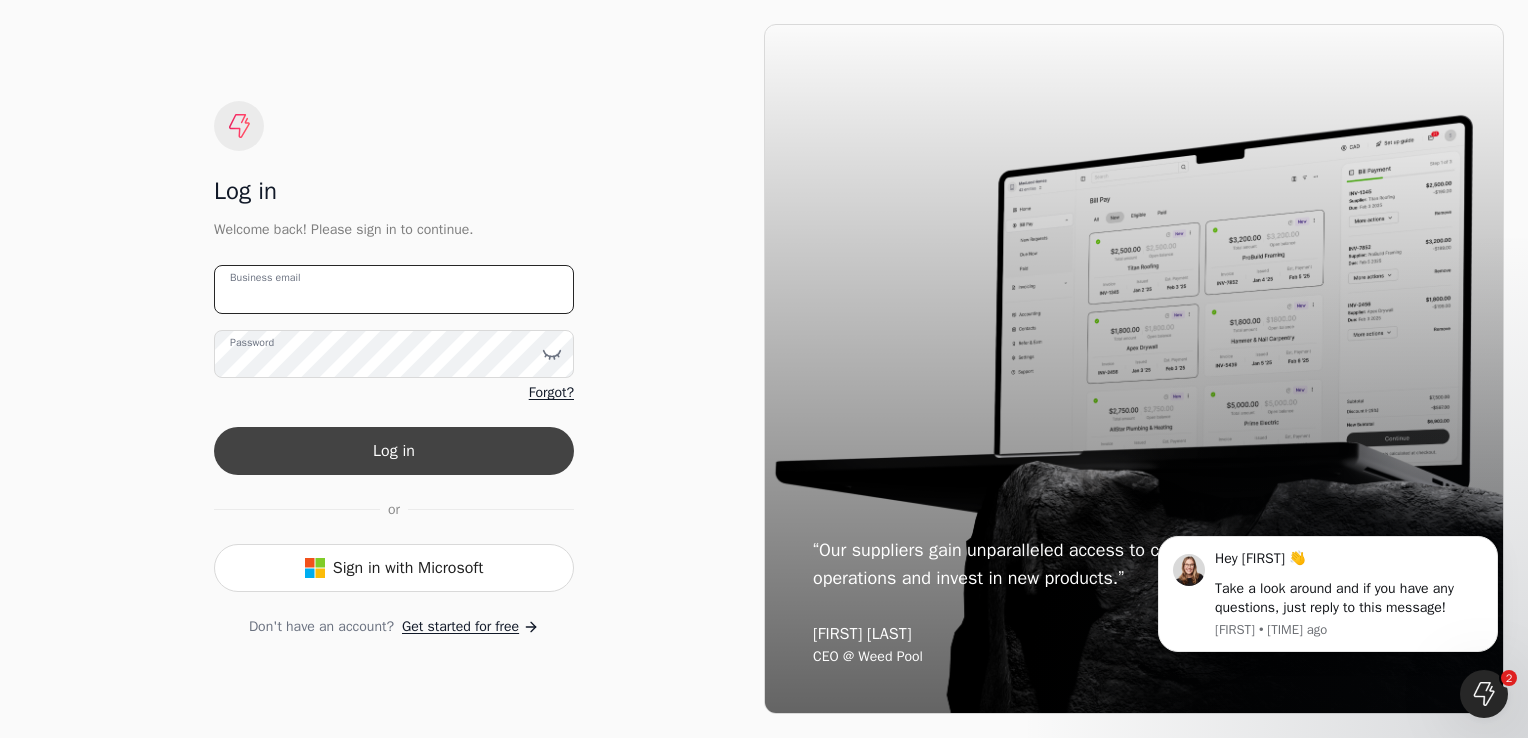type on "[EMAIL]" 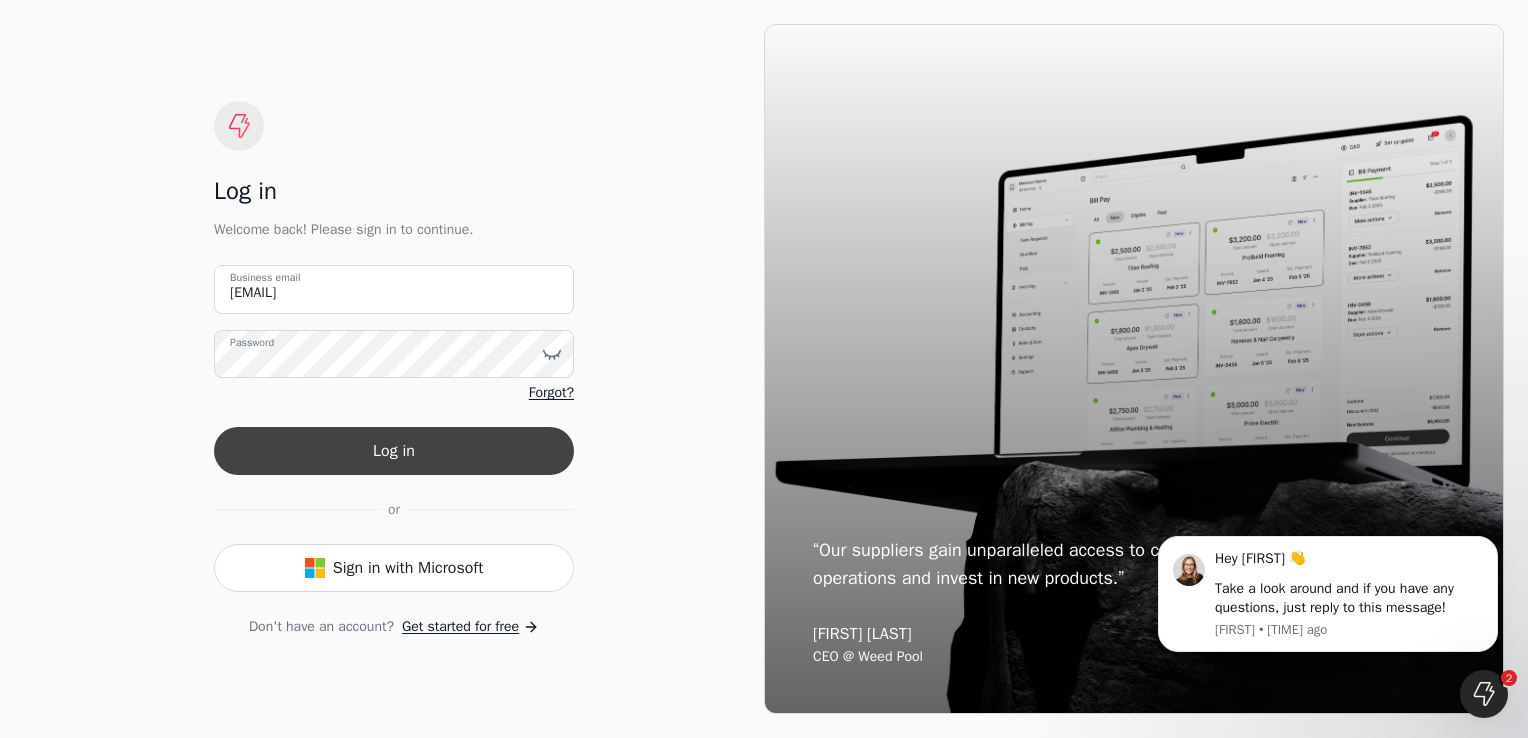click on "Log in" at bounding box center [394, 451] 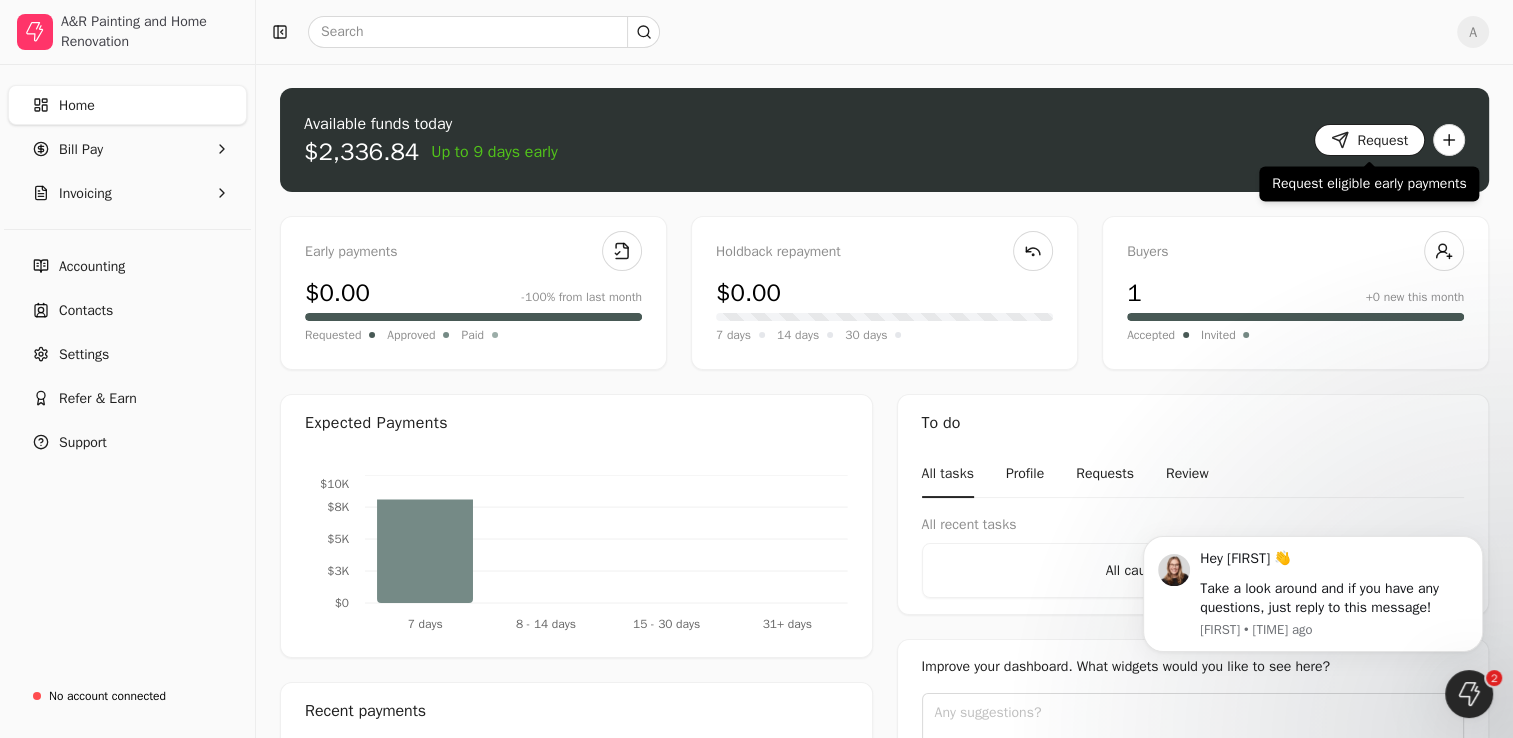 click on "Request" at bounding box center (1369, 140) 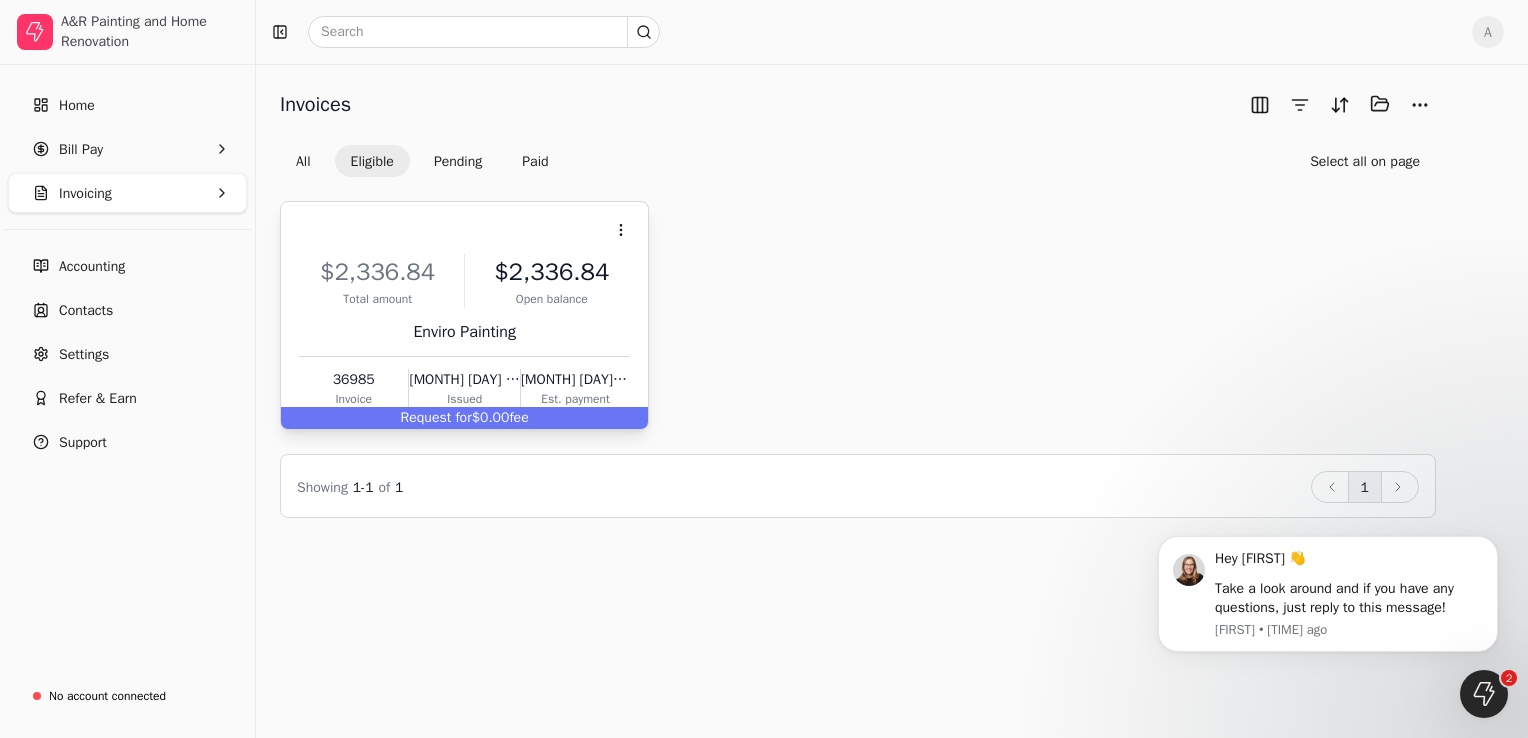 click on "Request for  $0.00  fee" at bounding box center [464, 418] 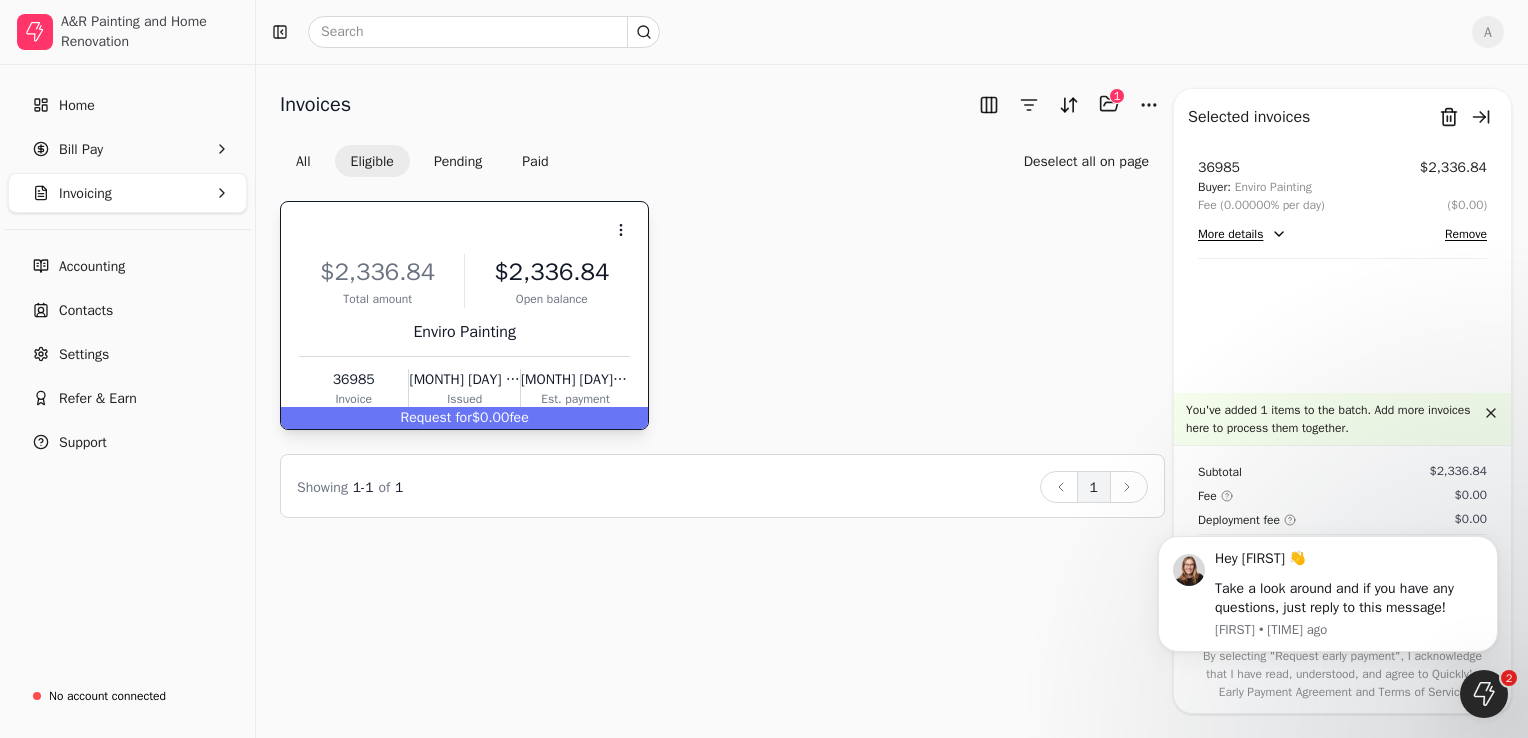 click on "Invoice [NUMBER] Est. payment" at bounding box center (464, 327) 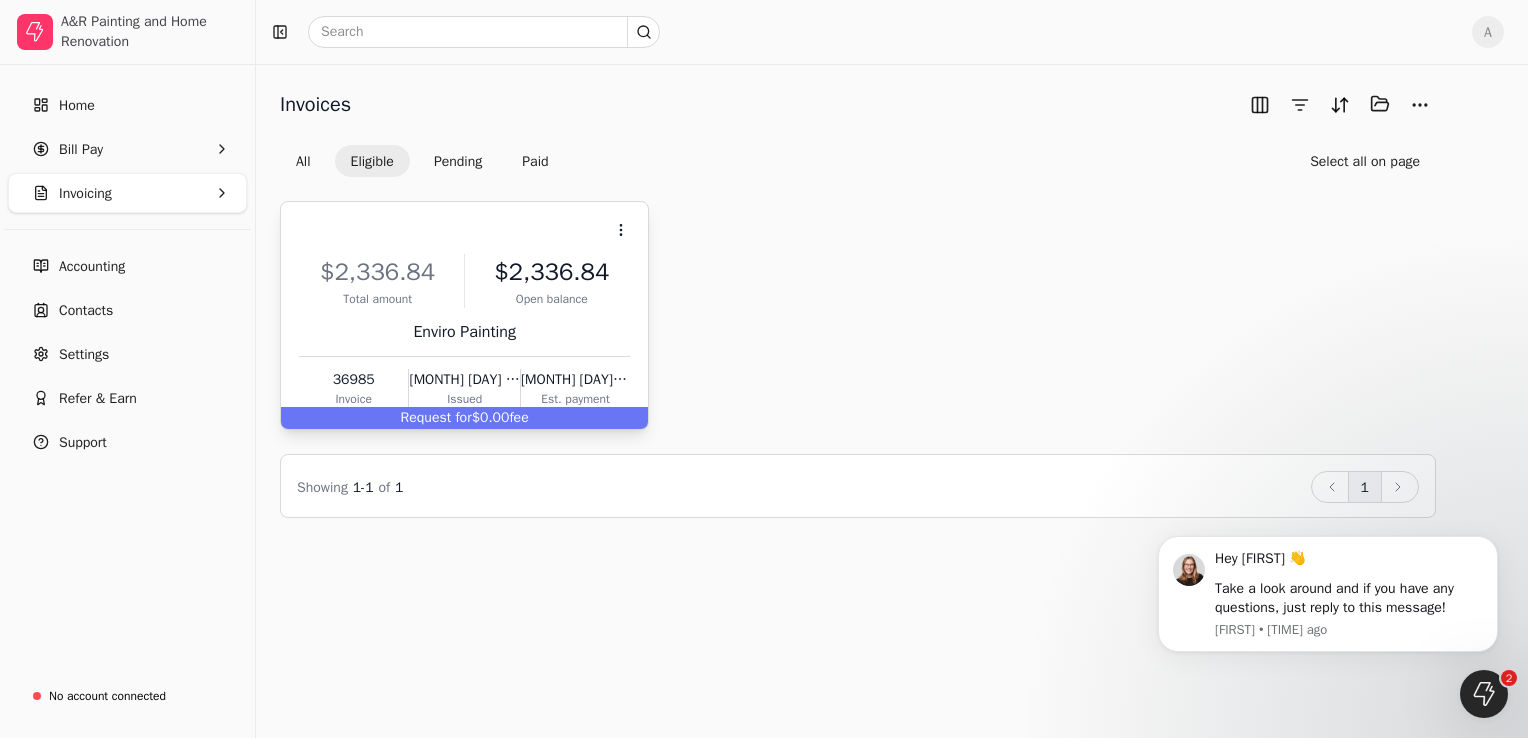 click on "Request for  $0.00  fee" at bounding box center [464, 418] 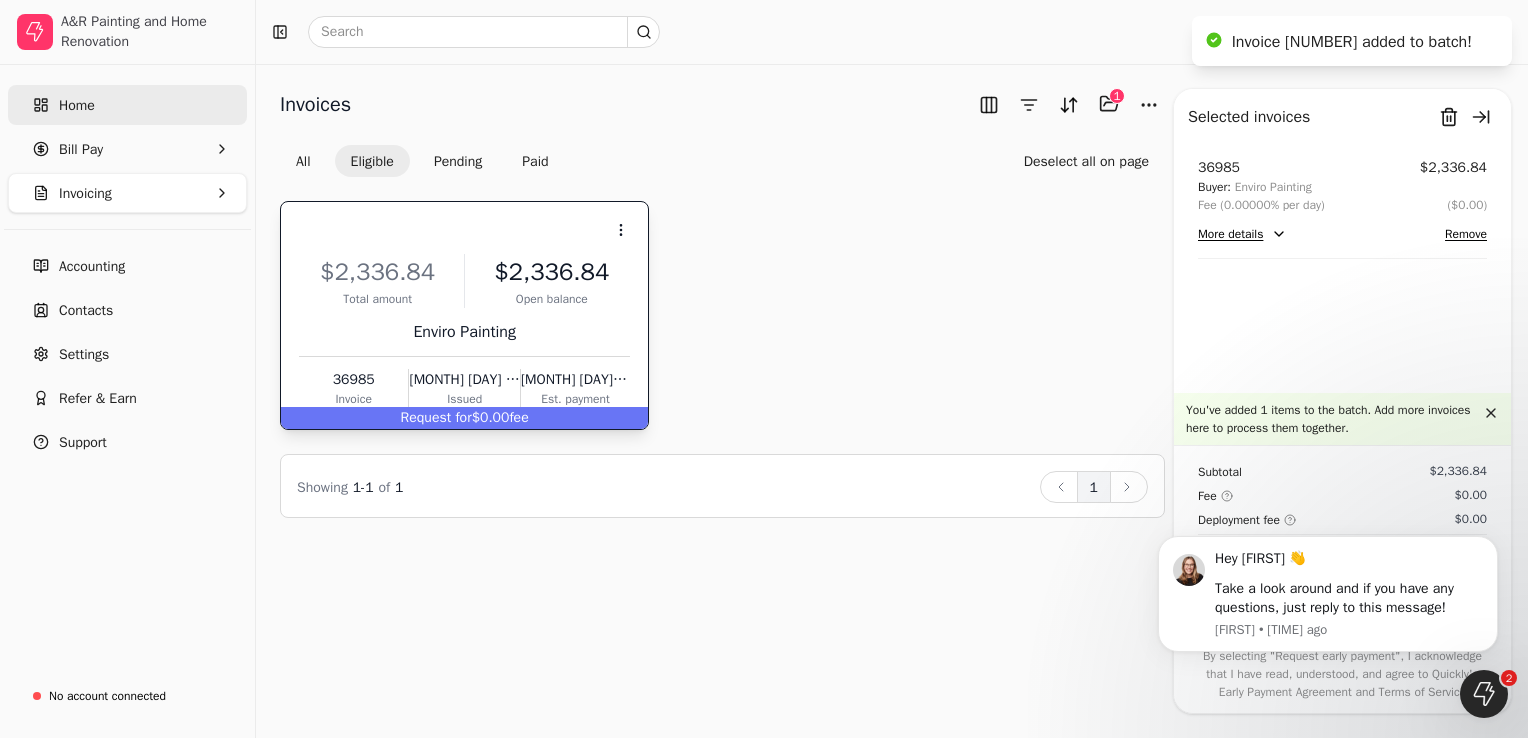 click on "Home" at bounding box center (77, 105) 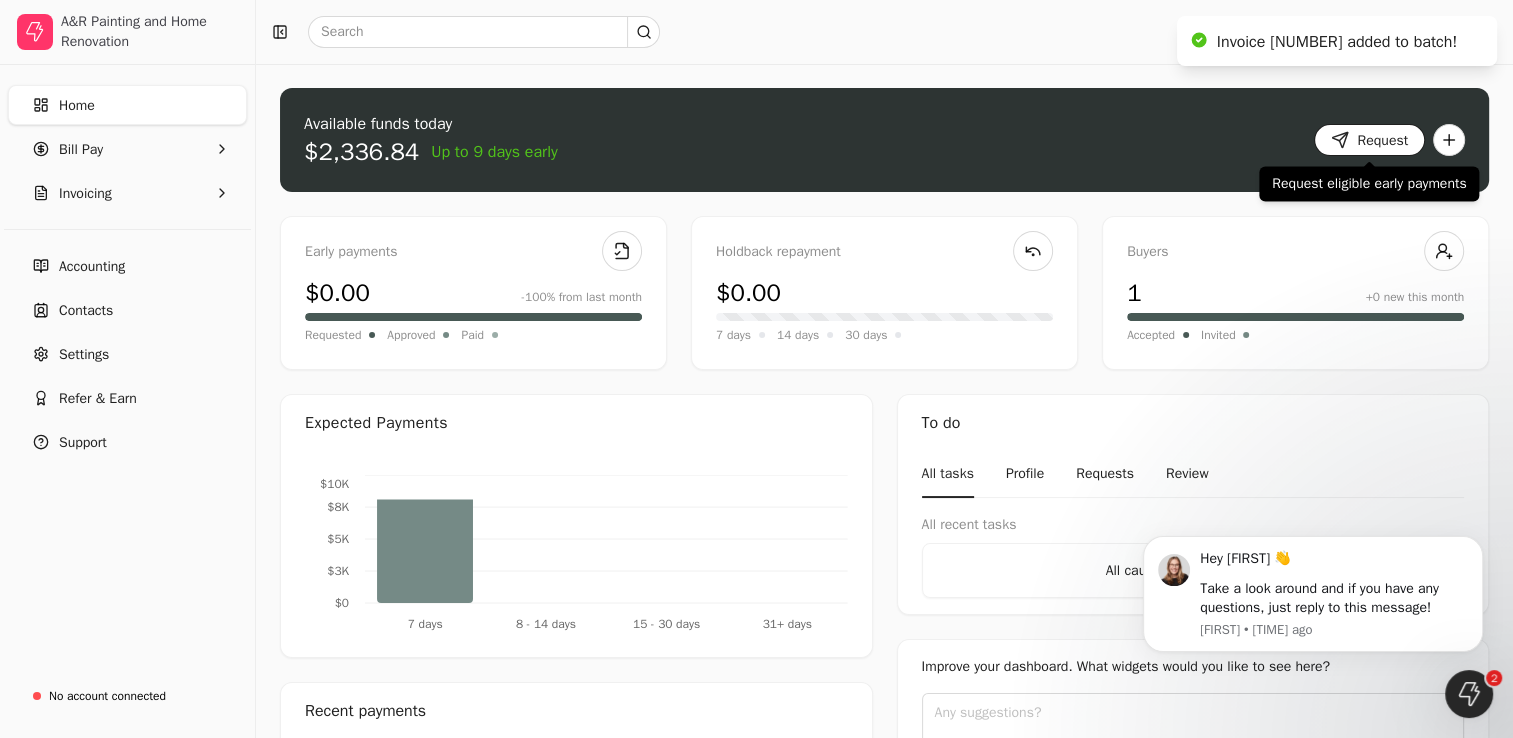 click on "Request" at bounding box center [1369, 140] 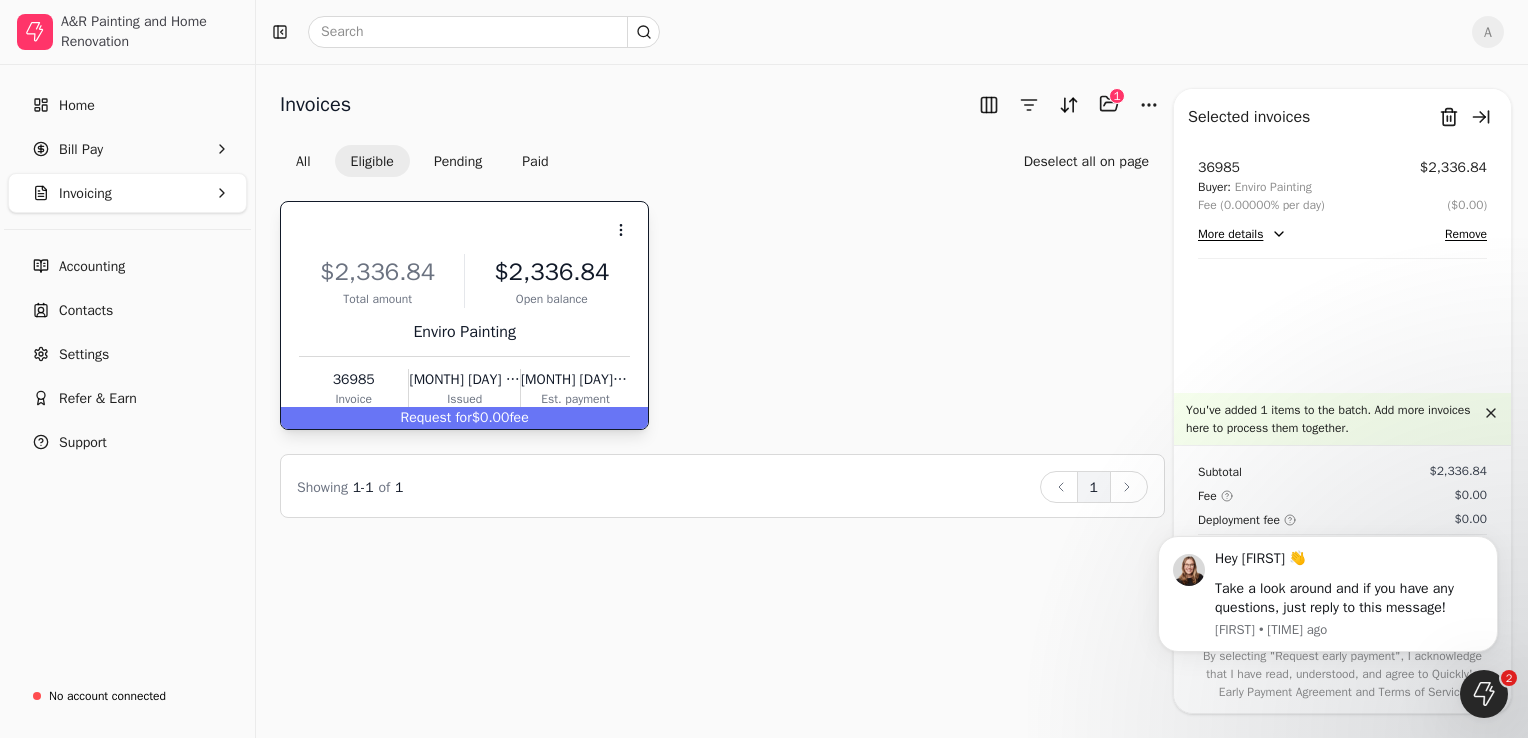 click 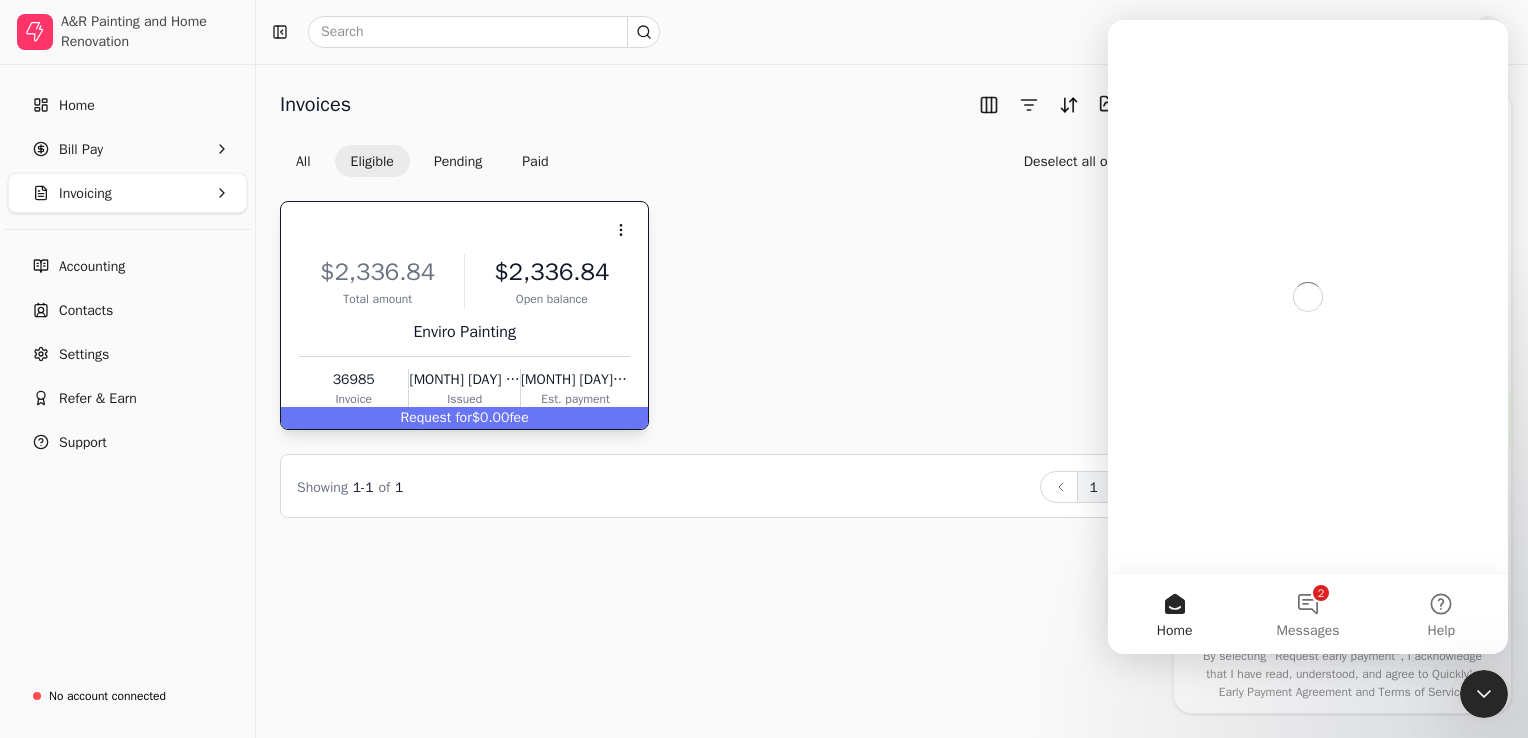 scroll, scrollTop: 0, scrollLeft: 0, axis: both 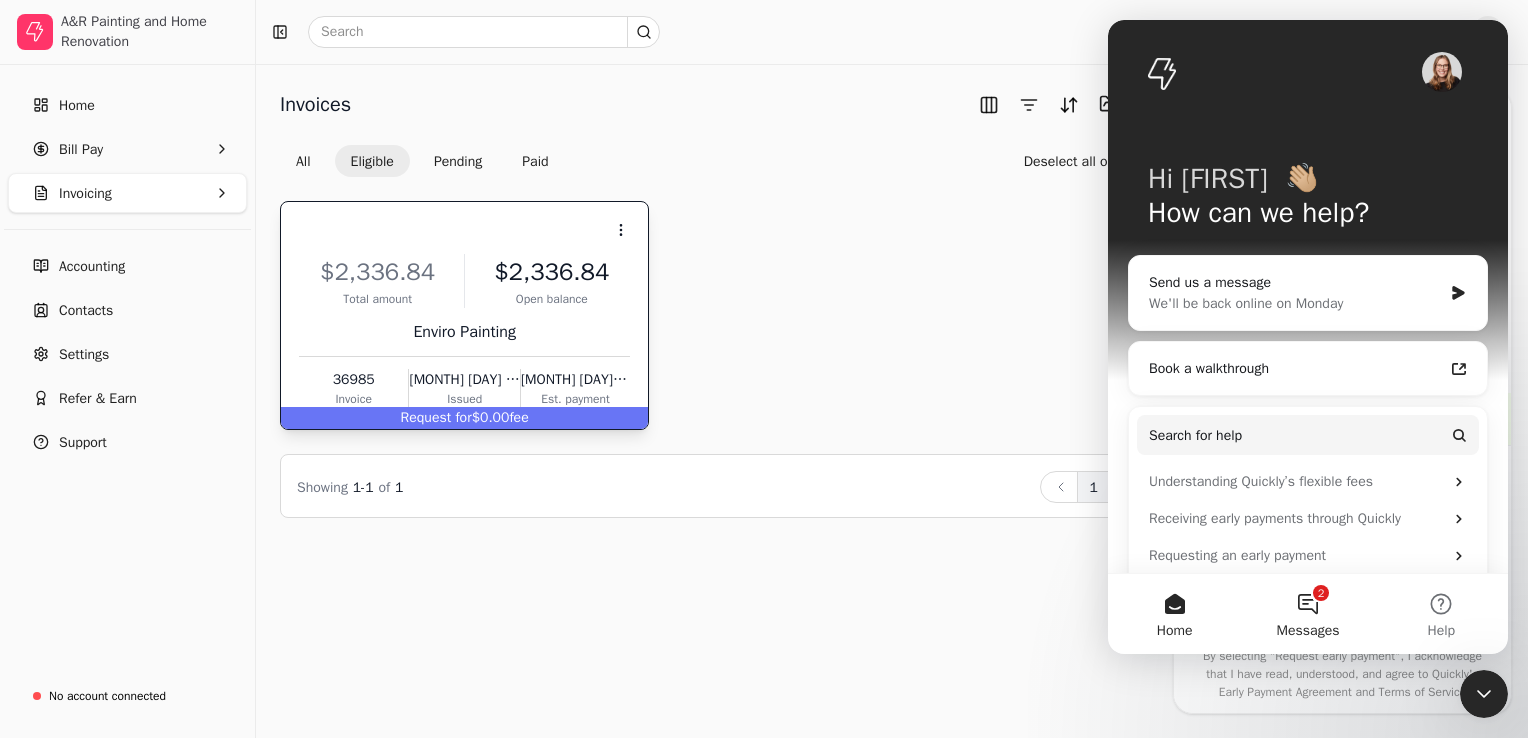 click on "2 Messages" at bounding box center (1307, 614) 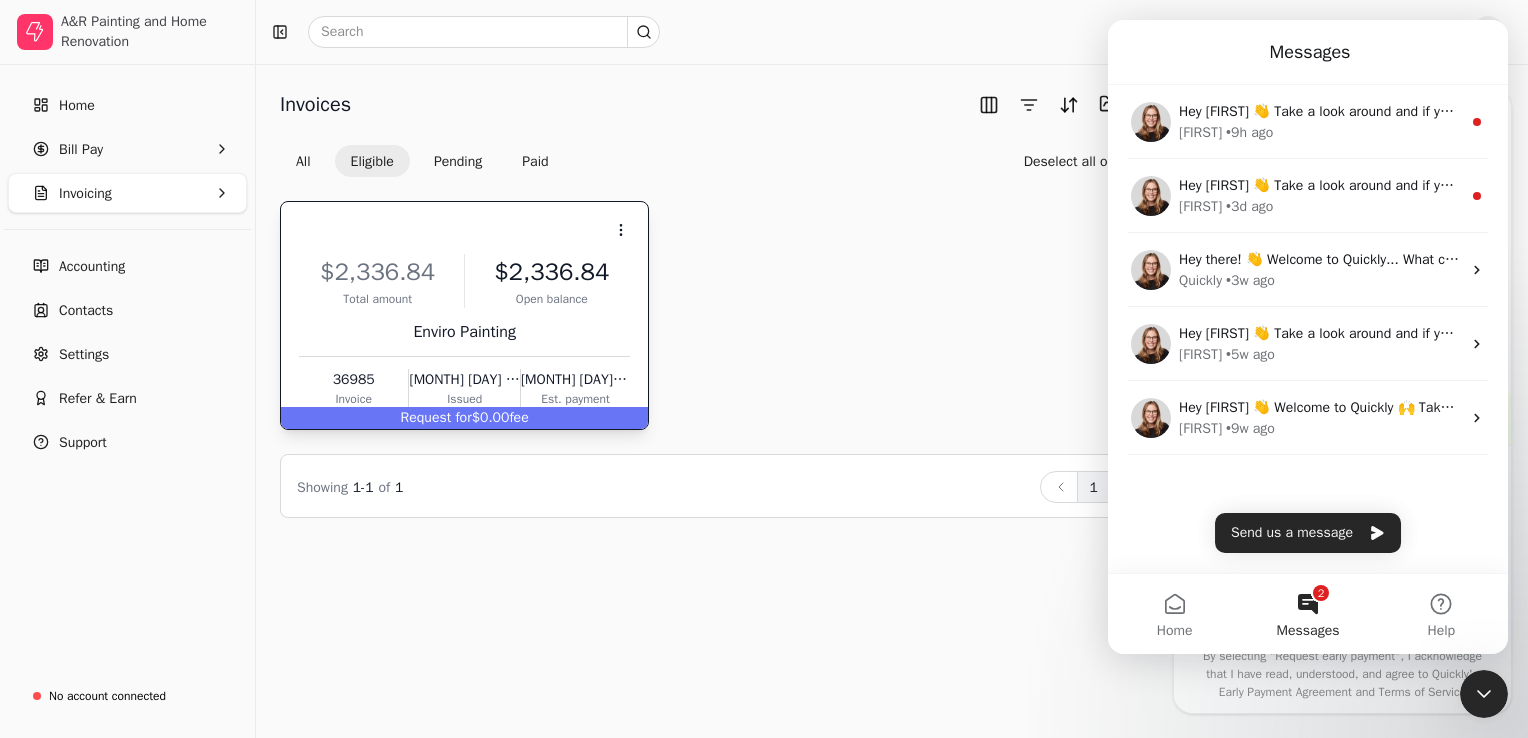 click on "Context Menu Button $2,336.84 Total amount $2,336.84 Open balance Enviro Painting [NUMBER] Invoice [MONTH] [DAY] '[YEAR] Issued [MONTH] [DAY] '[YEAR] Est. payment Request for  $0.00  fee Showing   1 - 1   of   1 Back 1 Next" at bounding box center [722, 347] 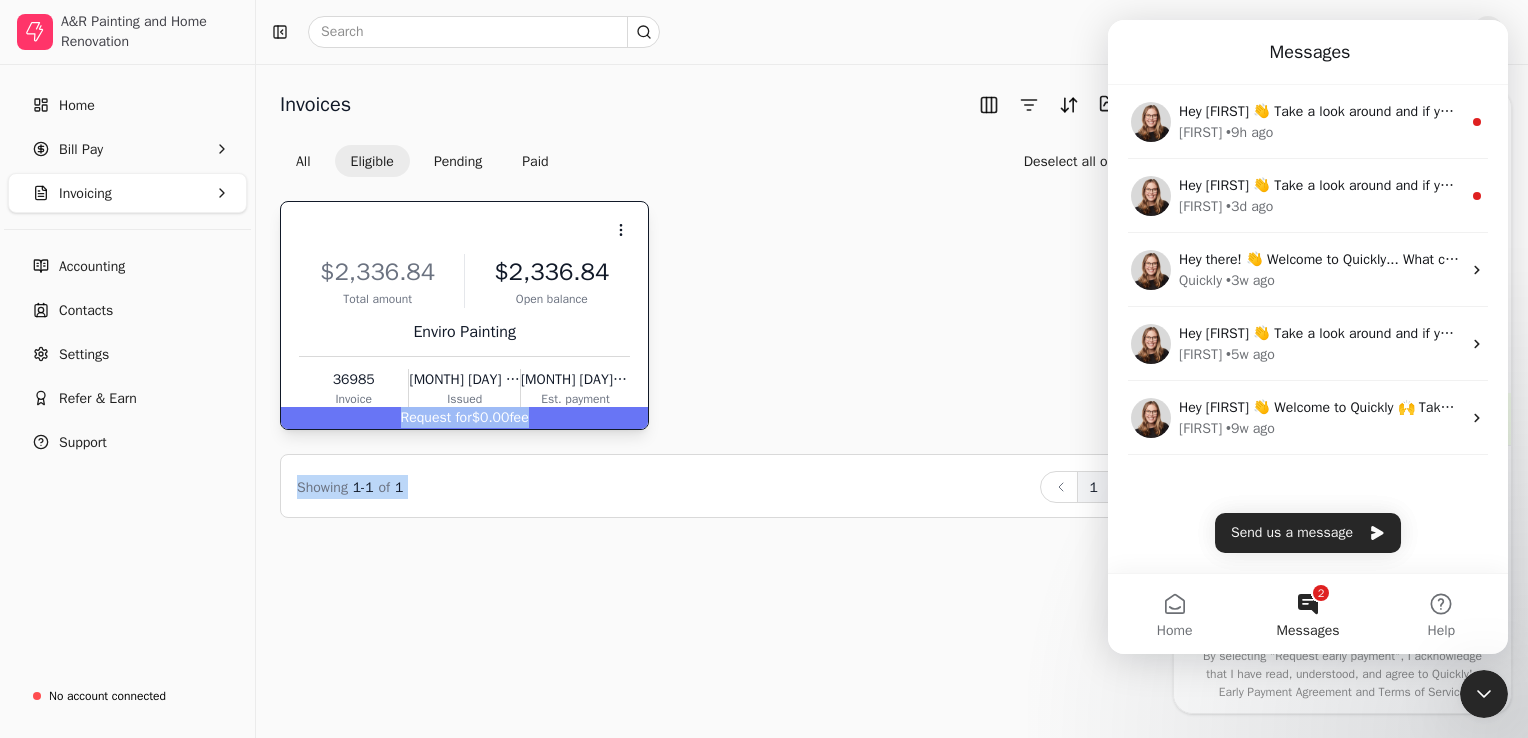 click on "Invoices Selected items:  1 1 All Eligible Pending Paid Deselect all on page Context Menu Button $2,336.84 Total amount $2,336.84 Open balance Enviro Painting [NUMBER] Invoice [MONTH] [DAY] '[YEAR] Issued [MONTH] [DAY] '[YEAR] Est. payment Request for  $0.00  fee Showing   1 - 1   of   1 Back 1 Next Selected invoices Remove from batch [NUMBER] Buyer: Enviro Painting Fee (0.00000% per day) ($0.00) More details Remove You've added 1 items to the batch. Add more invoices here to process them together. Subtotal $2,336.84 Fee $0.00 Deployment fee $0.00 Payment today $2,336.84 Reserved amount $0.00 Request early payment By selecting "Request early payment", I acknowledge that I have read, understood, and agree to Quickly's Early Payment Agreement and Terms of Service" at bounding box center (892, 401) 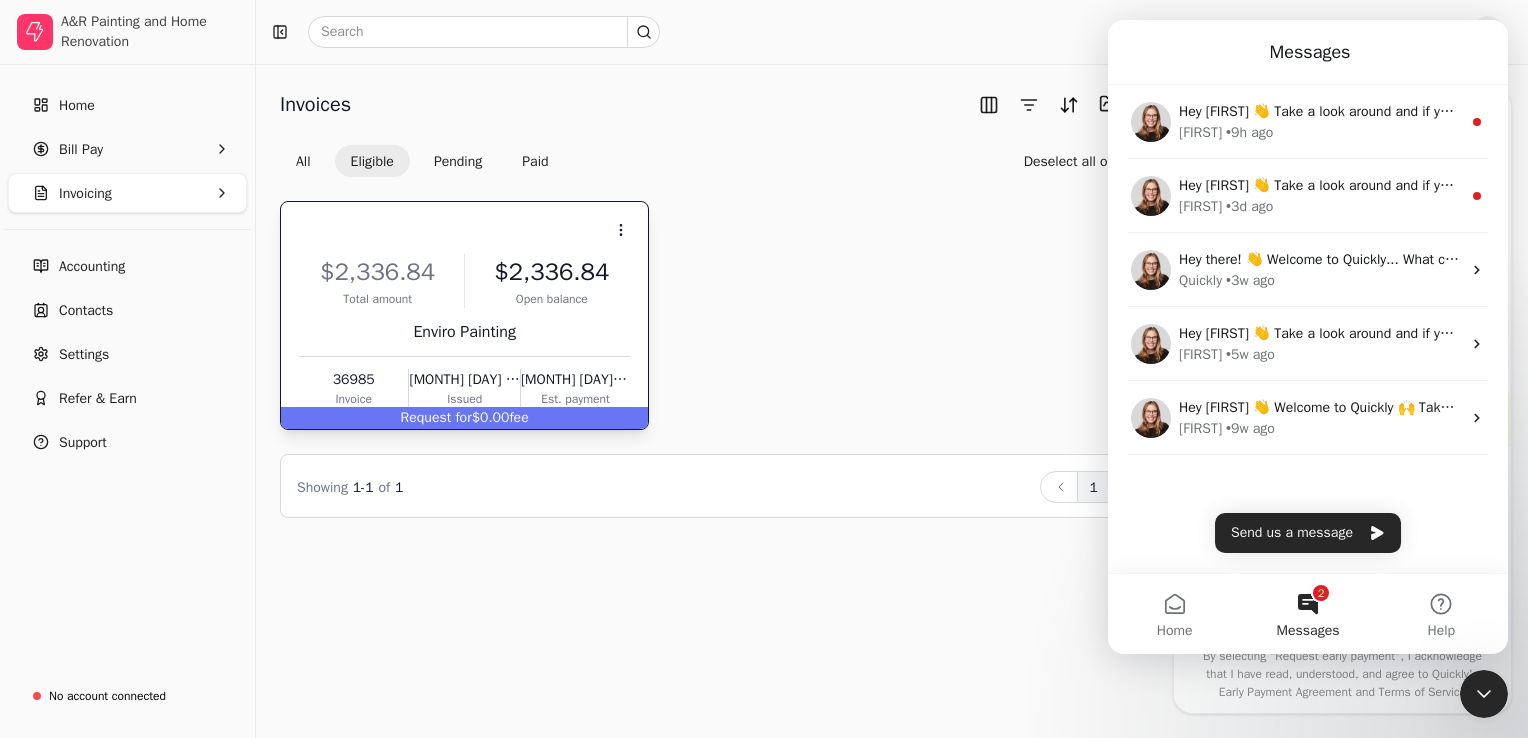 click on "Invoices Selected items:  1 1 All Eligible Pending Paid Deselect all on page Context Menu Button $2,336.84 Total amount $2,336.84 Open balance Enviro Painting [NUMBER] Invoice [MONTH] [DAY] '[YEAR] Issued [MONTH] [DAY] '[YEAR] Est. payment Request for  $0.00  fee Showing   1 - 1   of   1 Back 1 Next Selected invoices Remove from batch [NUMBER] Buyer: Enviro Painting Fee (0.00000% per day) ($0.00) More details Remove You've added 1 items to the batch. Add more invoices here to process them together. Subtotal $2,336.84 Fee $0.00 Deployment fee $0.00 Payment today $2,336.84 Reserved amount $0.00 Request early payment By selecting "Request early payment", I acknowledge that I have read, understood, and agree to Quickly's Early Payment Agreement and Terms of Service" at bounding box center [892, 401] 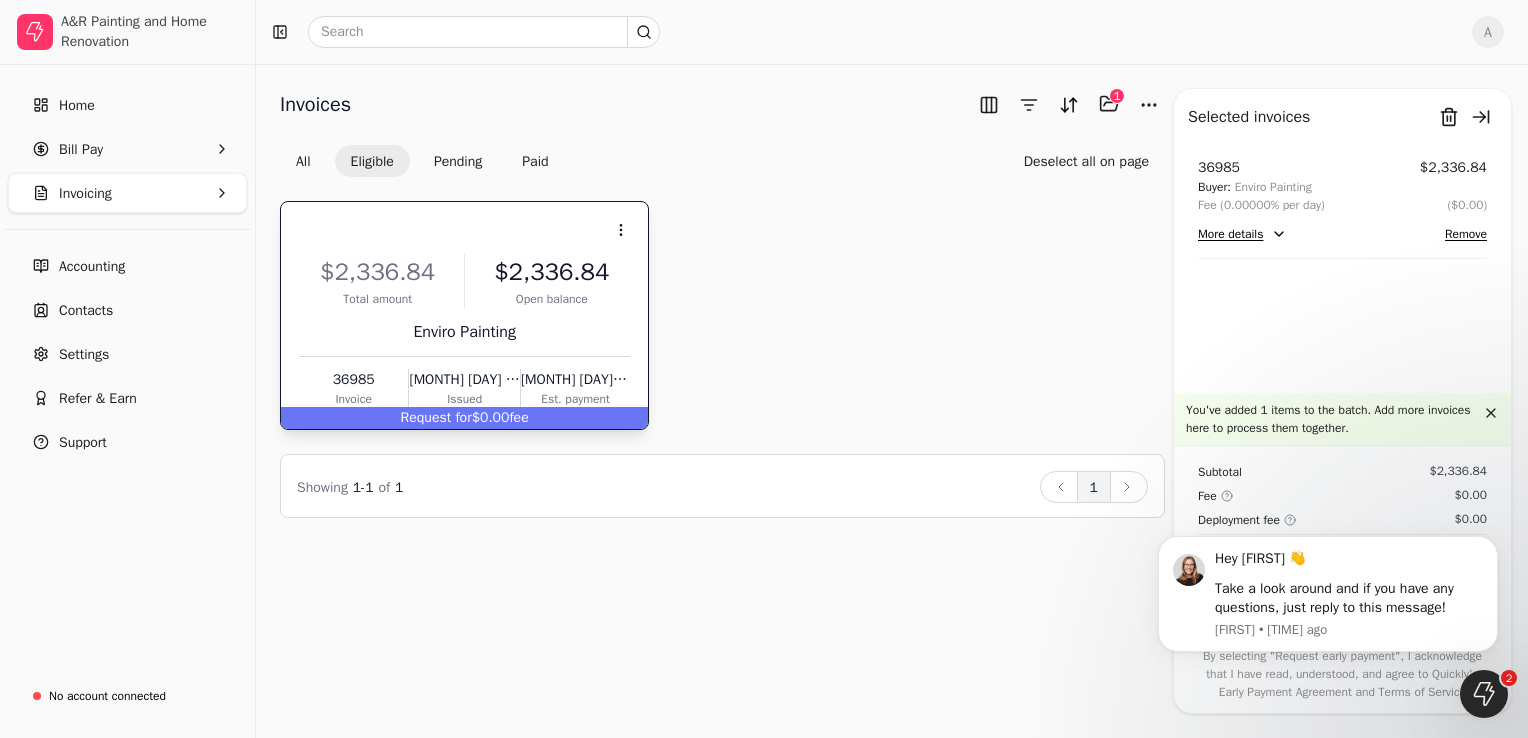 click on "More details" at bounding box center [1242, 234] 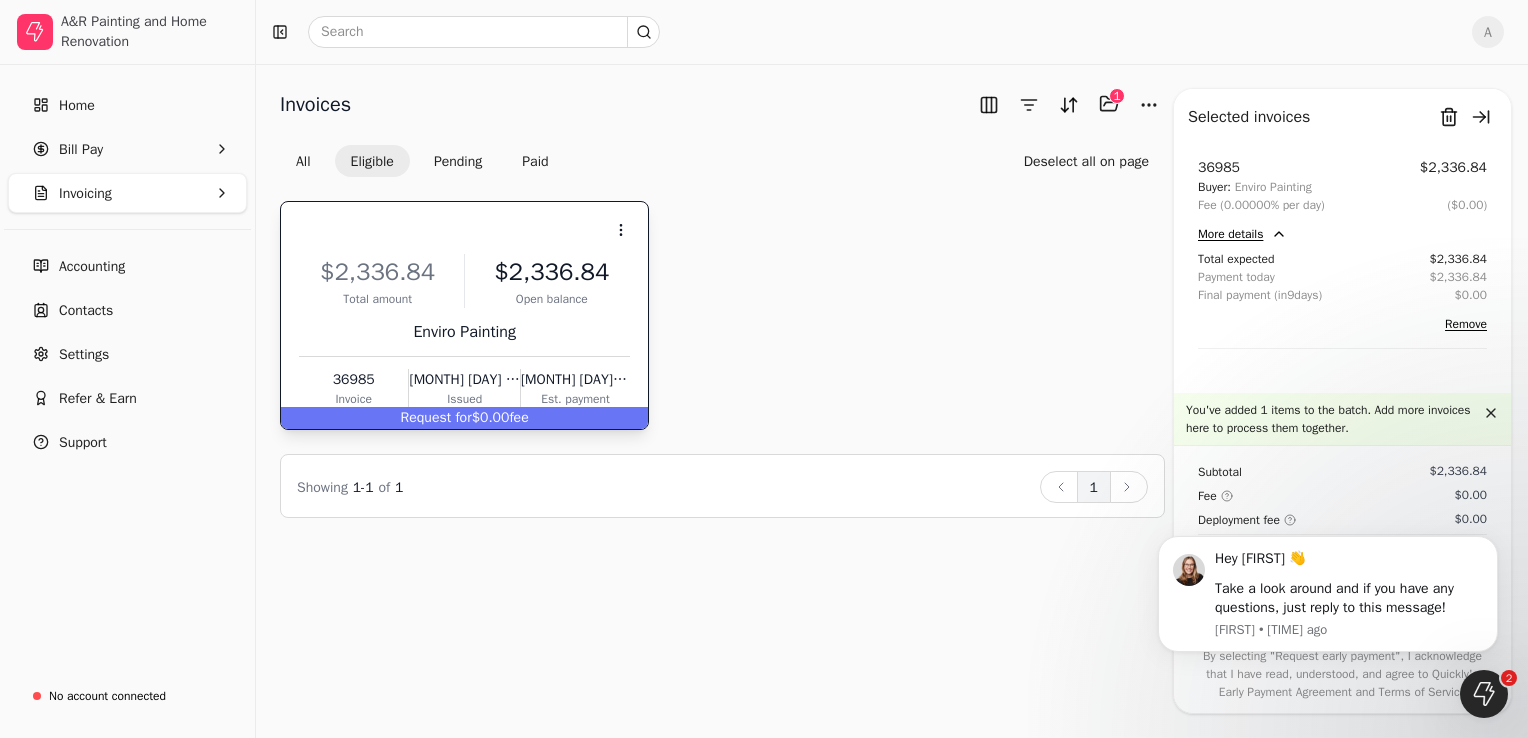 click on "fee" at bounding box center [518, 417] 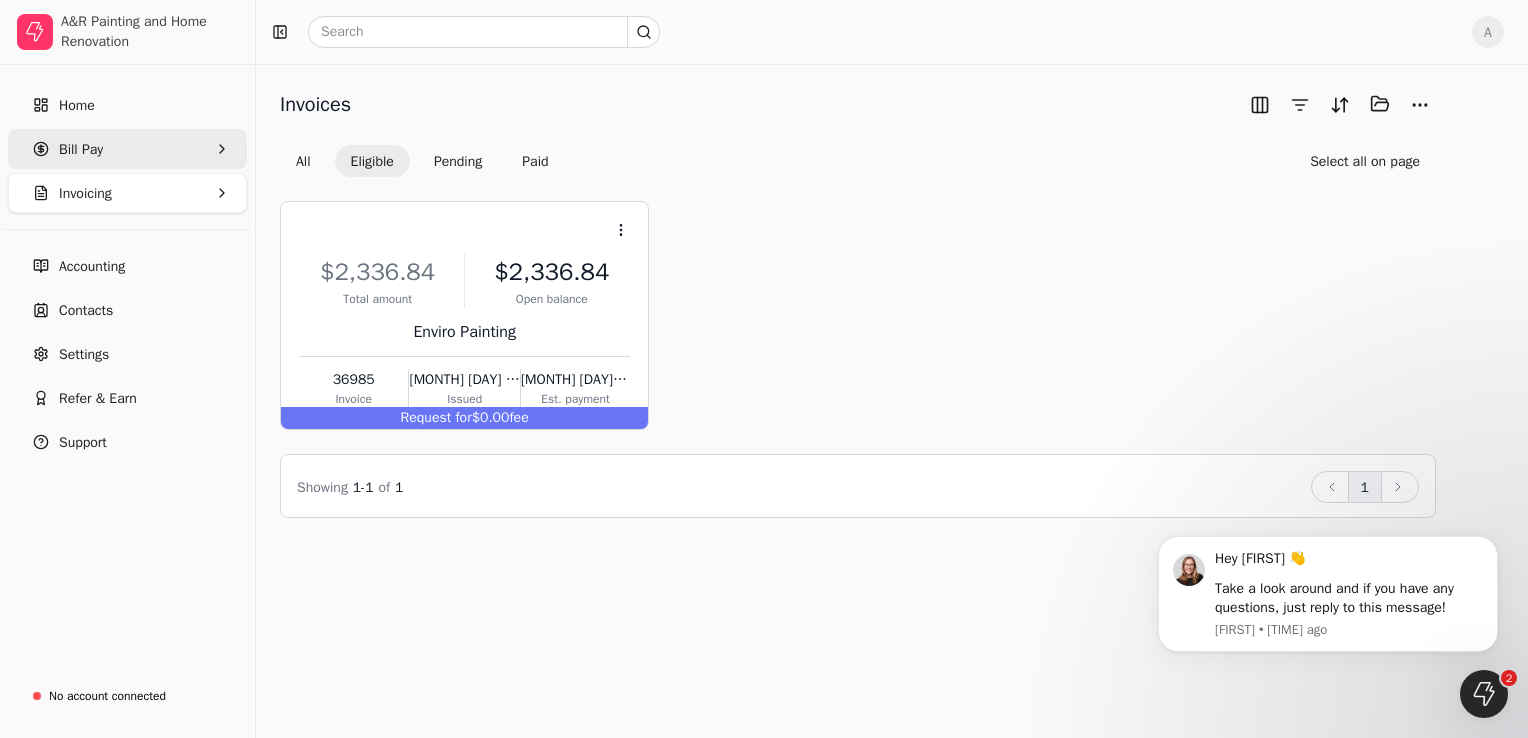 click on "Bill Pay" at bounding box center [81, 149] 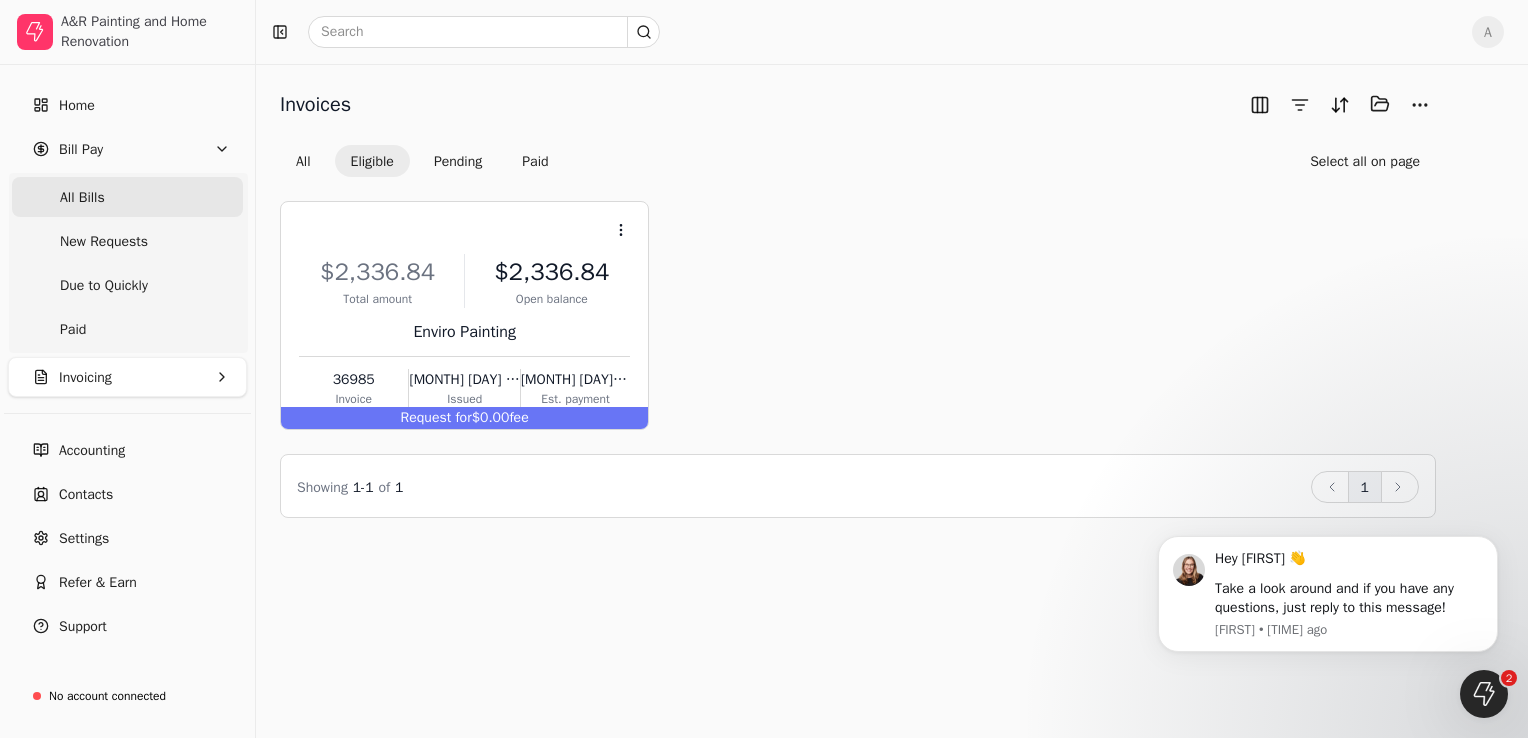 click on "All Bills" at bounding box center (127, 197) 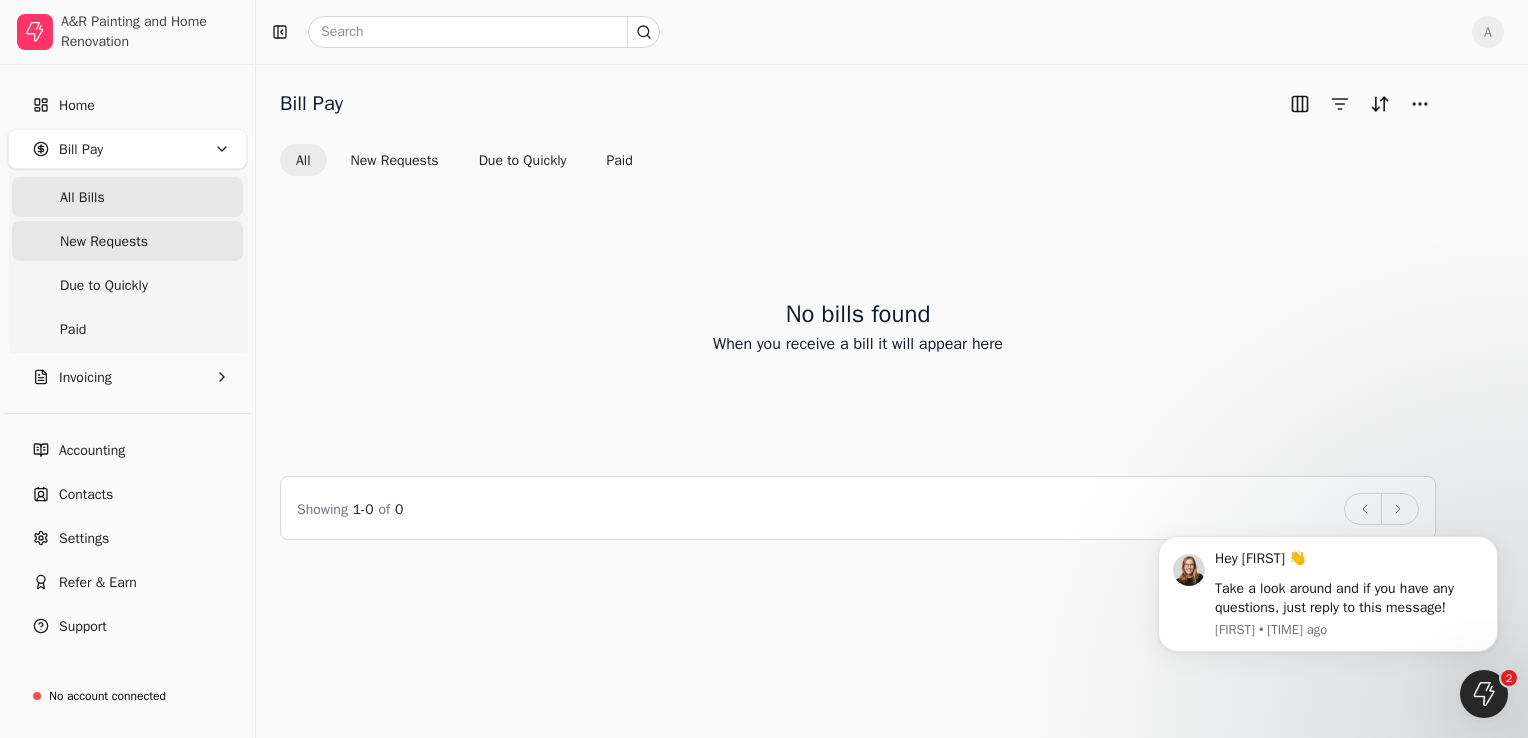 click on "New Requests" at bounding box center [104, 241] 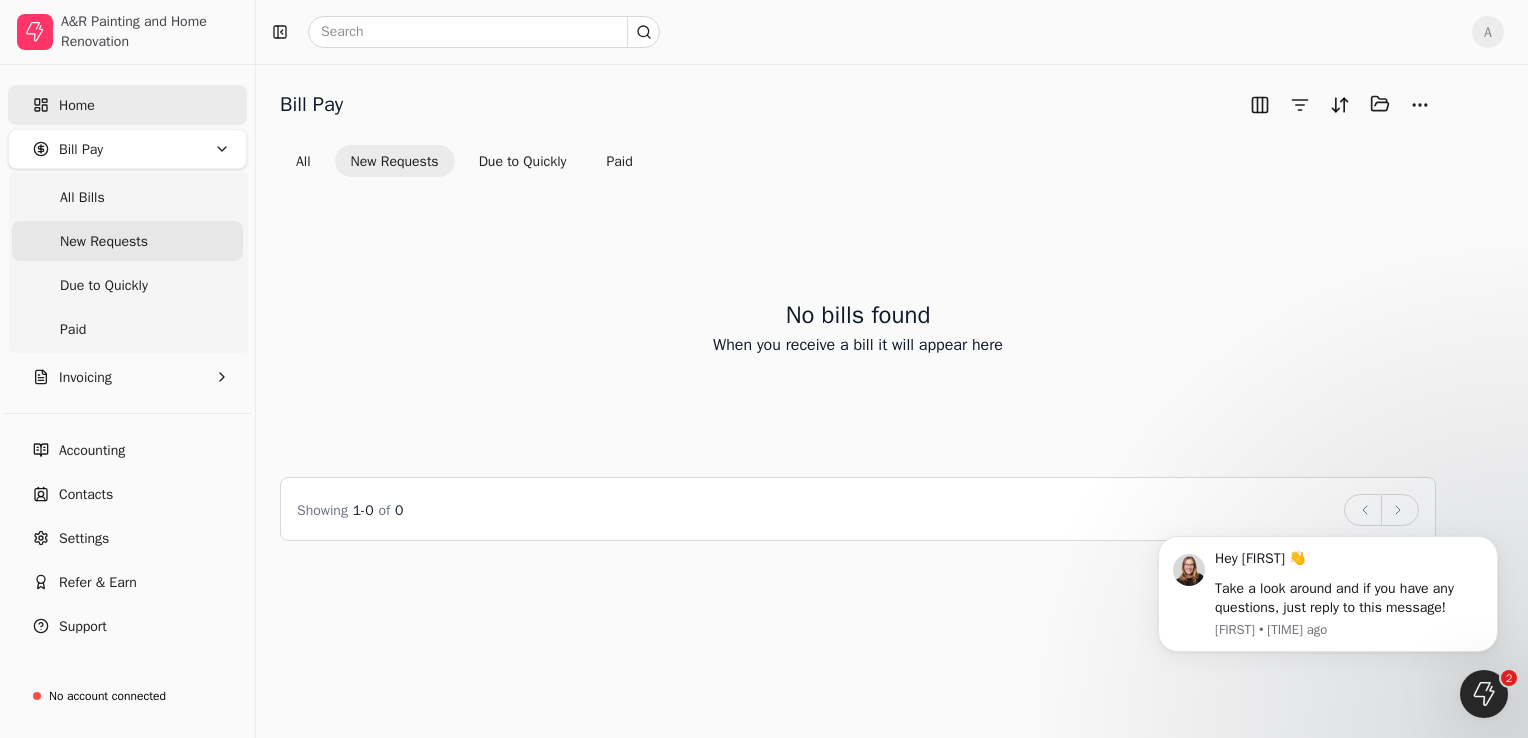 click on "Home" at bounding box center (77, 105) 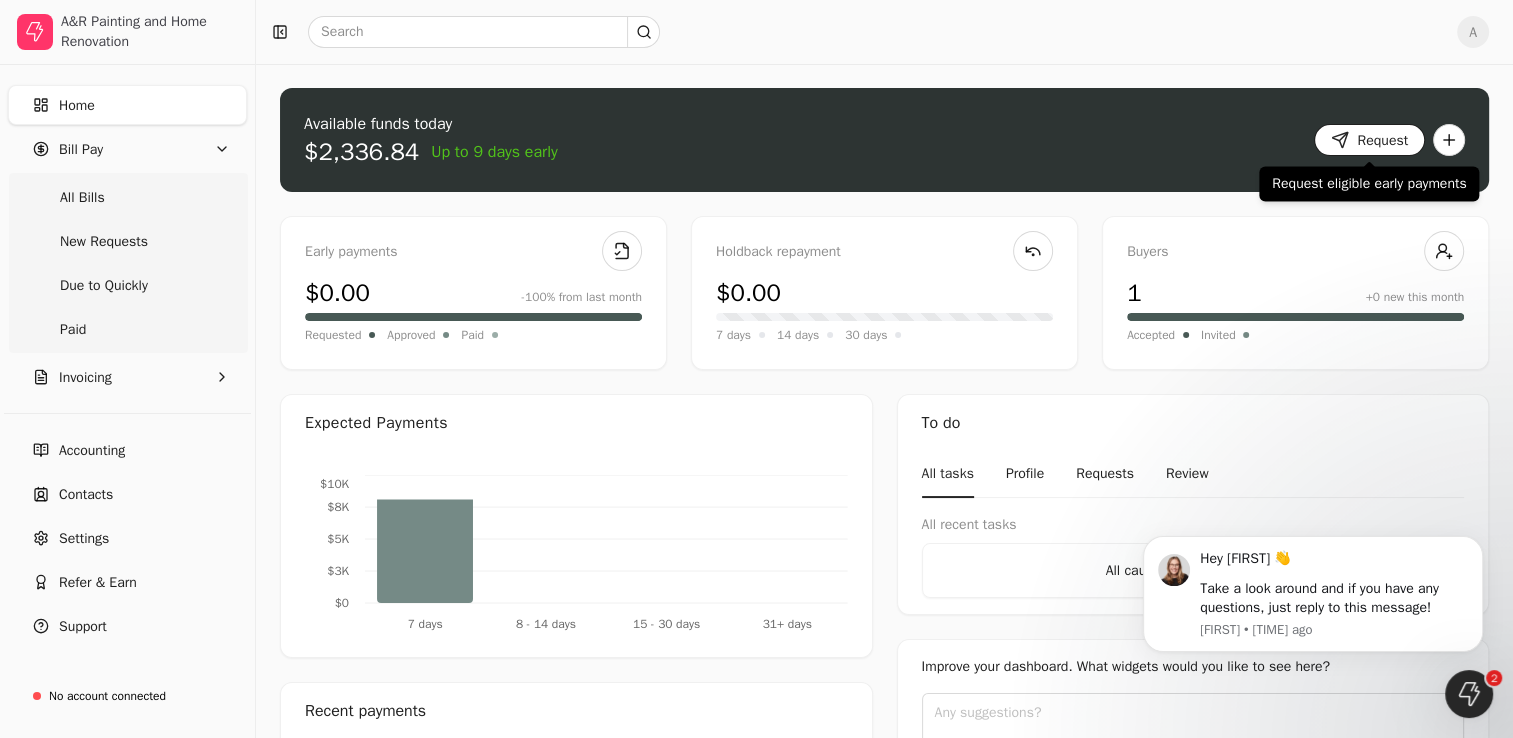 click on "Request" at bounding box center [1369, 140] 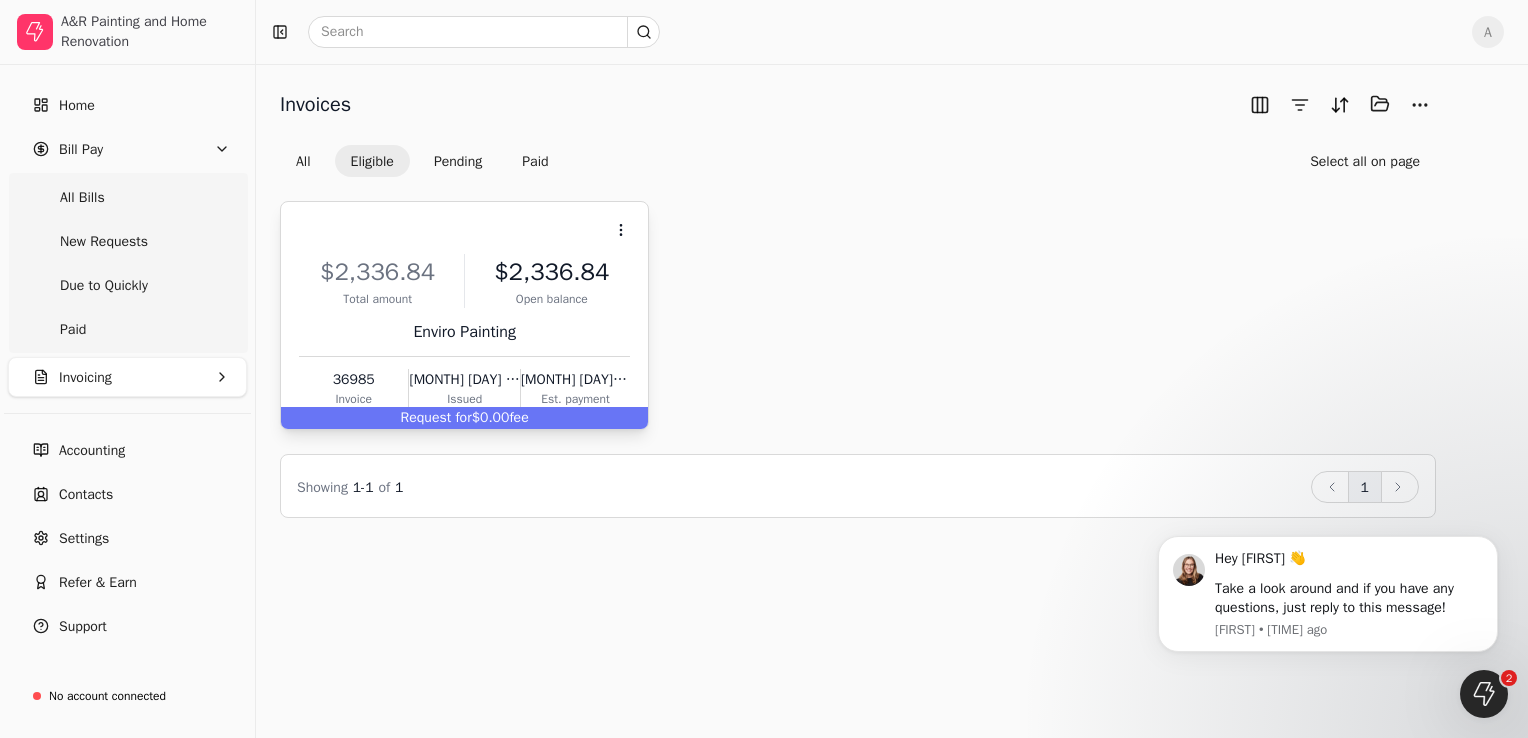 click on "$2,336.84" at bounding box center (551, 272) 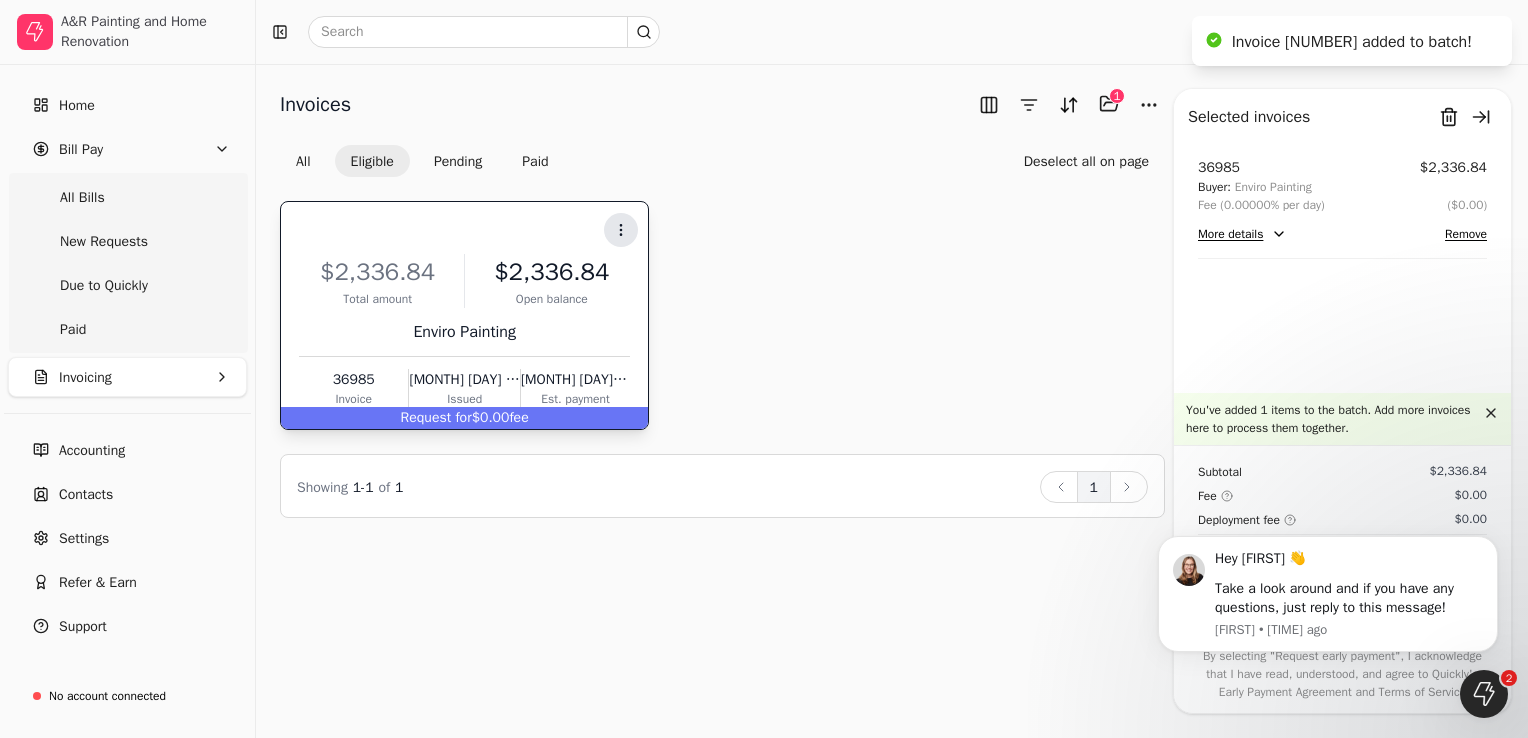 click 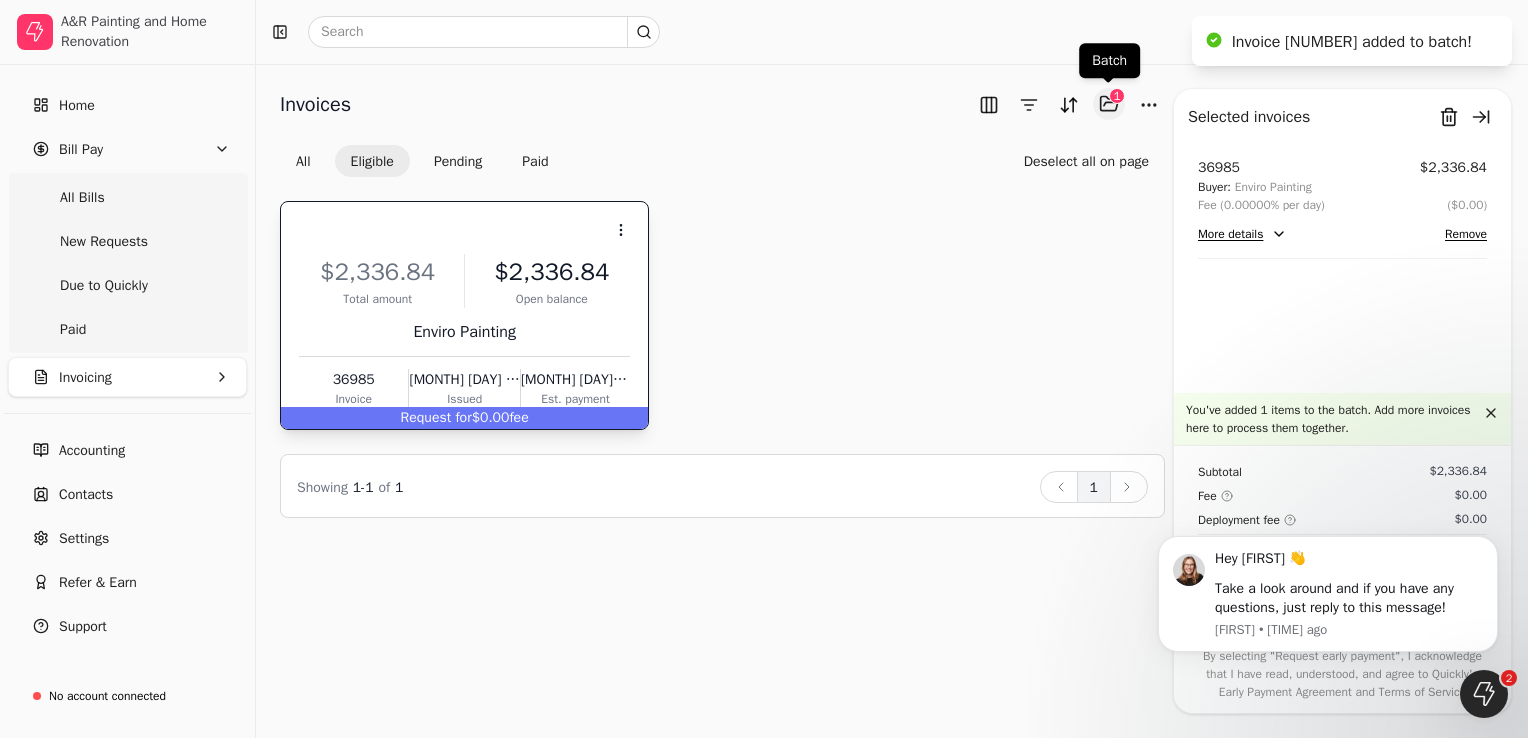 click on "Selected items:  1" at bounding box center (1109, 104) 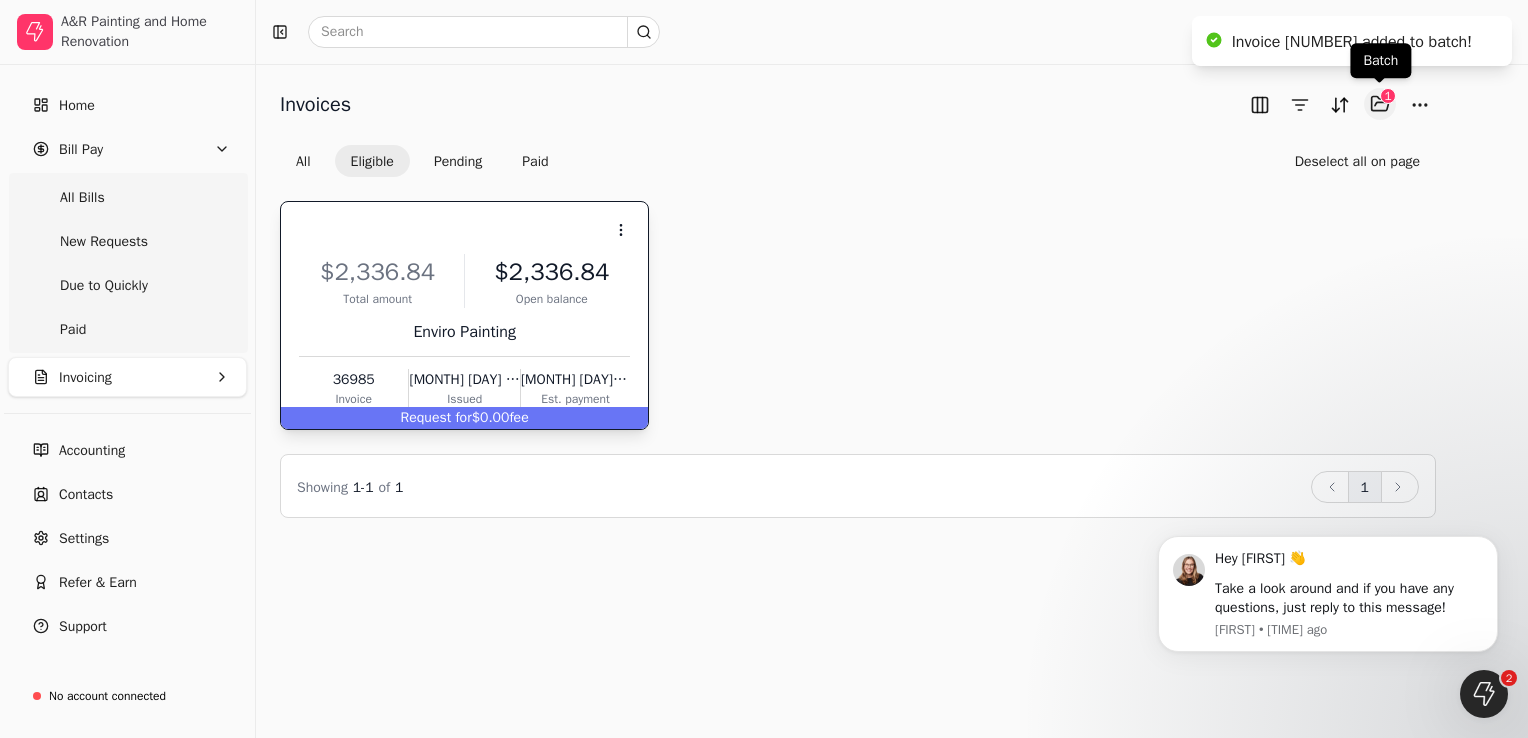 click on "Selected items:  1" at bounding box center (1380, 104) 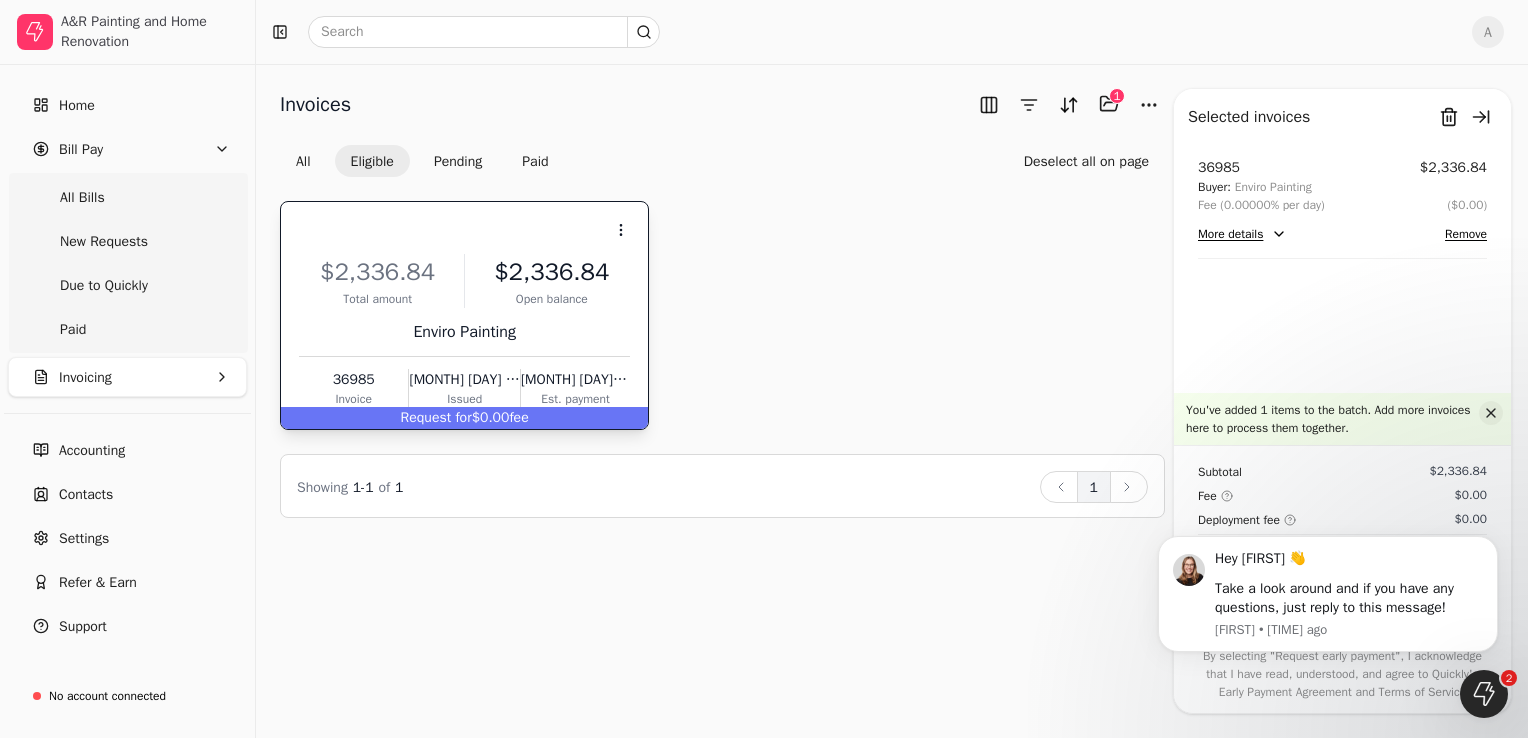 click at bounding box center (1491, 413) 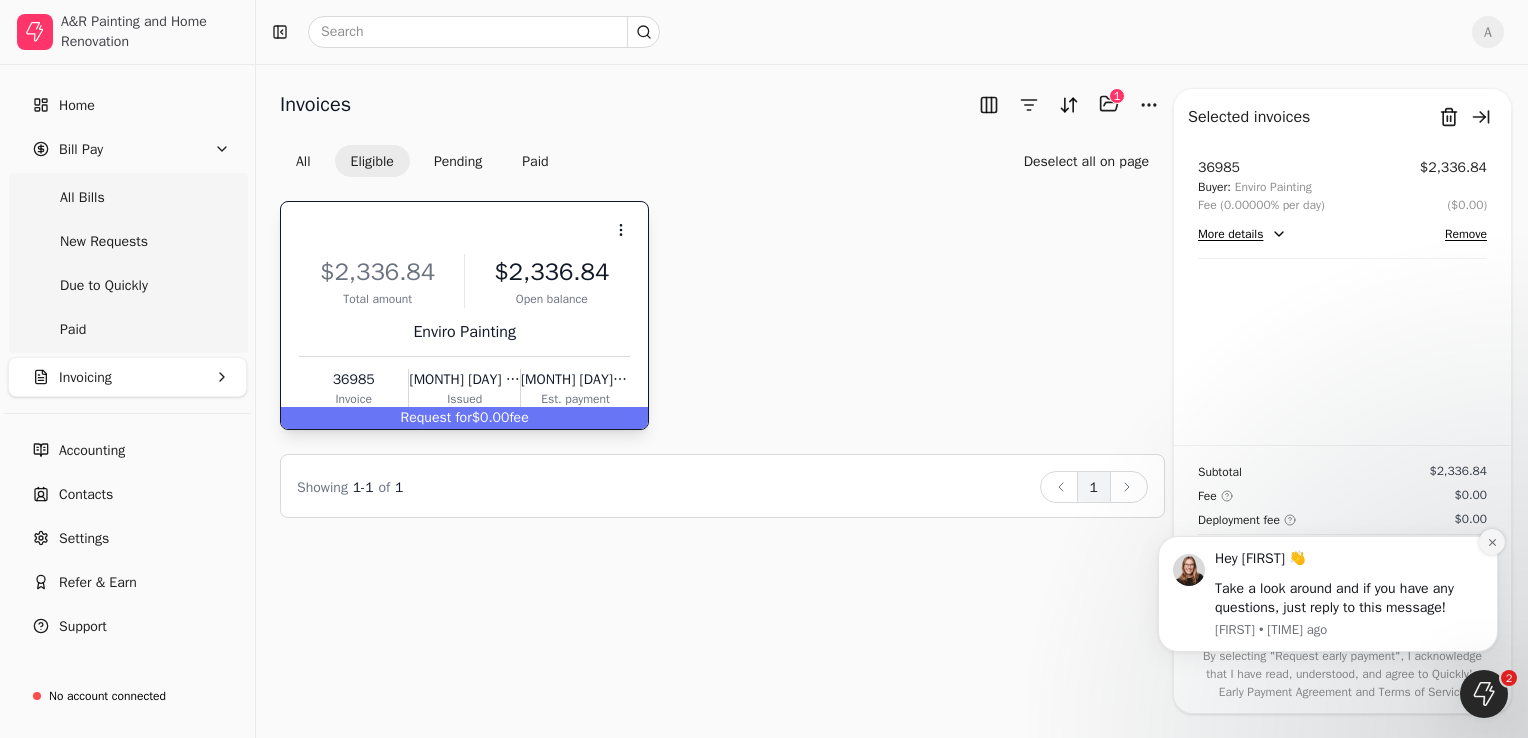 click 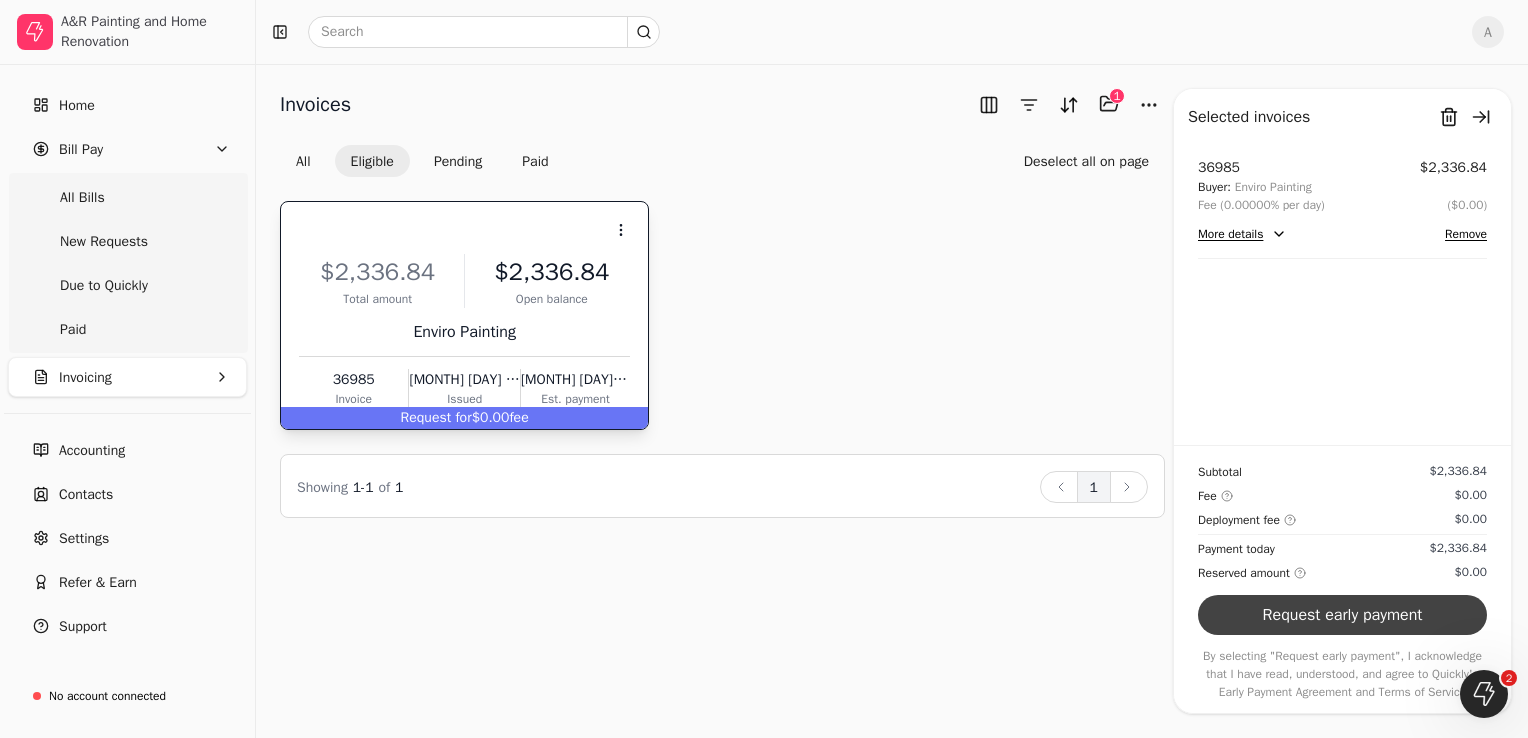 click on "Request early payment" at bounding box center (1342, 615) 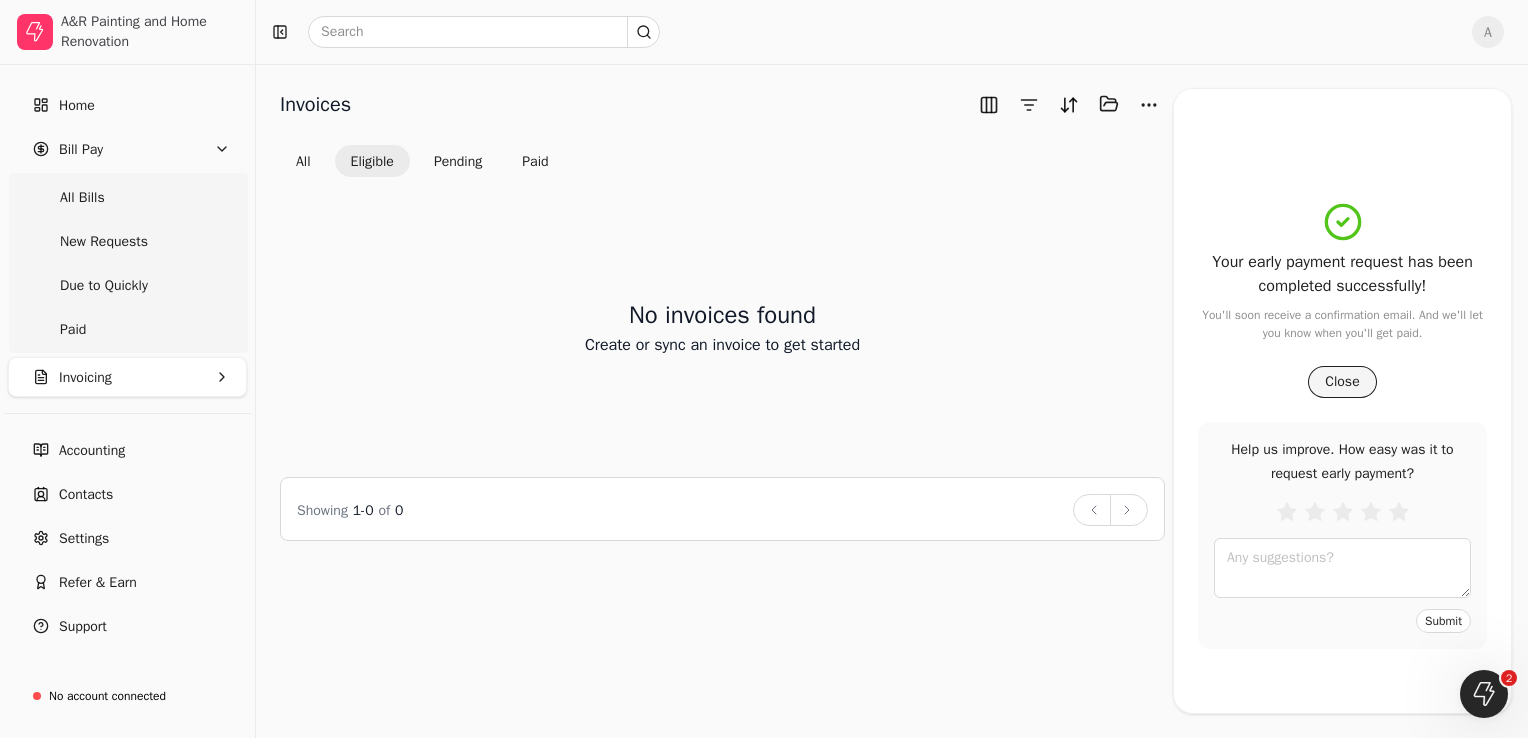 click on "Close" at bounding box center [1342, 382] 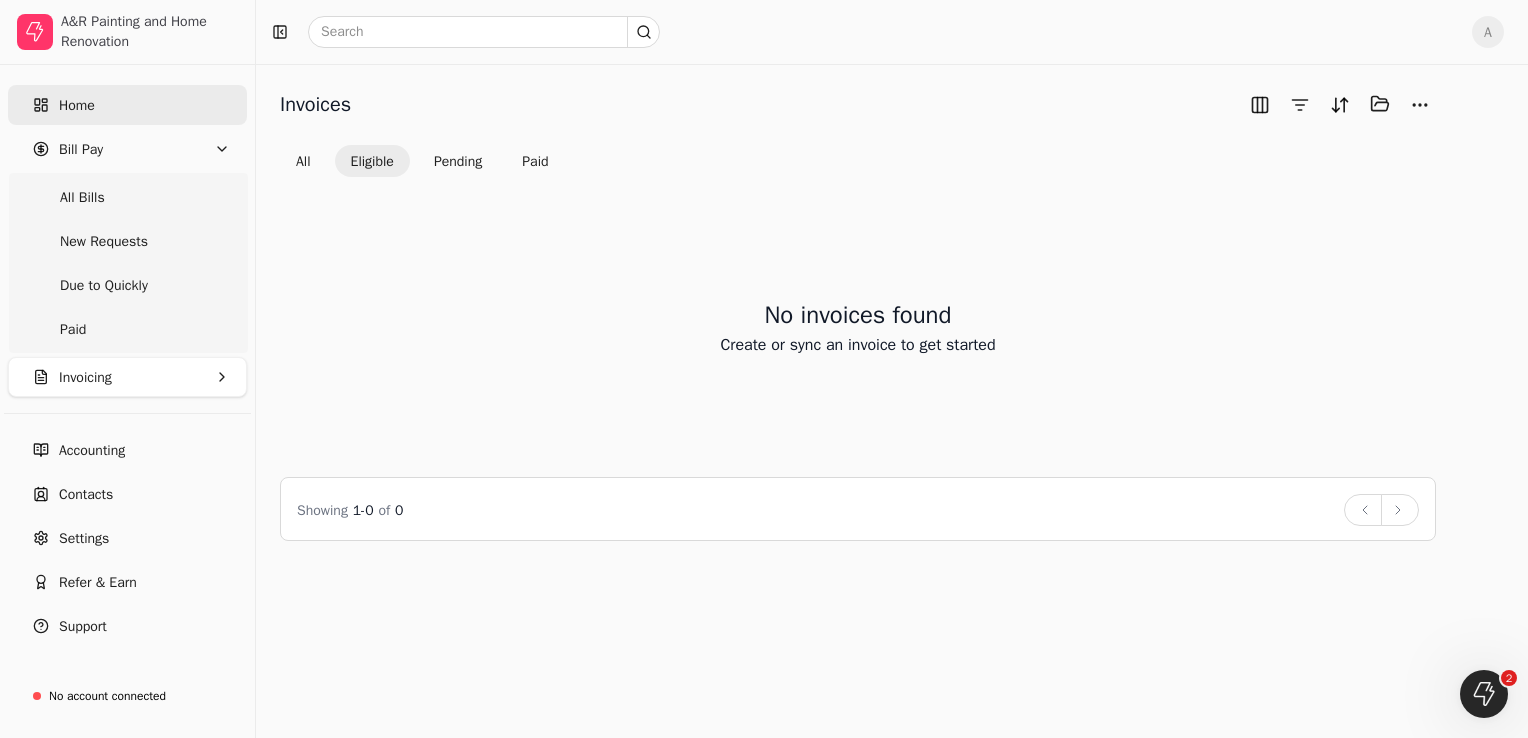 click on "Home" at bounding box center (77, 105) 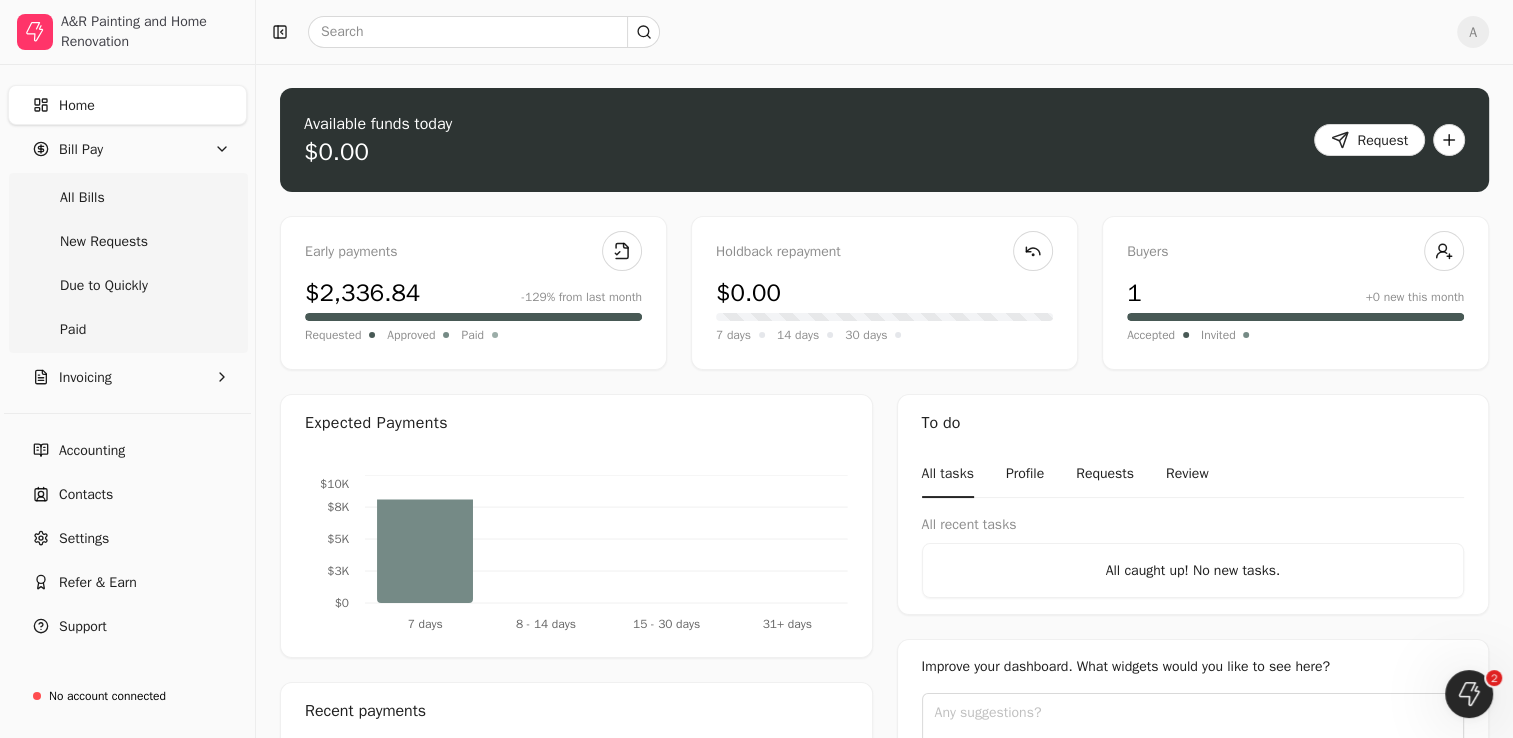 click on "Home" at bounding box center [77, 105] 